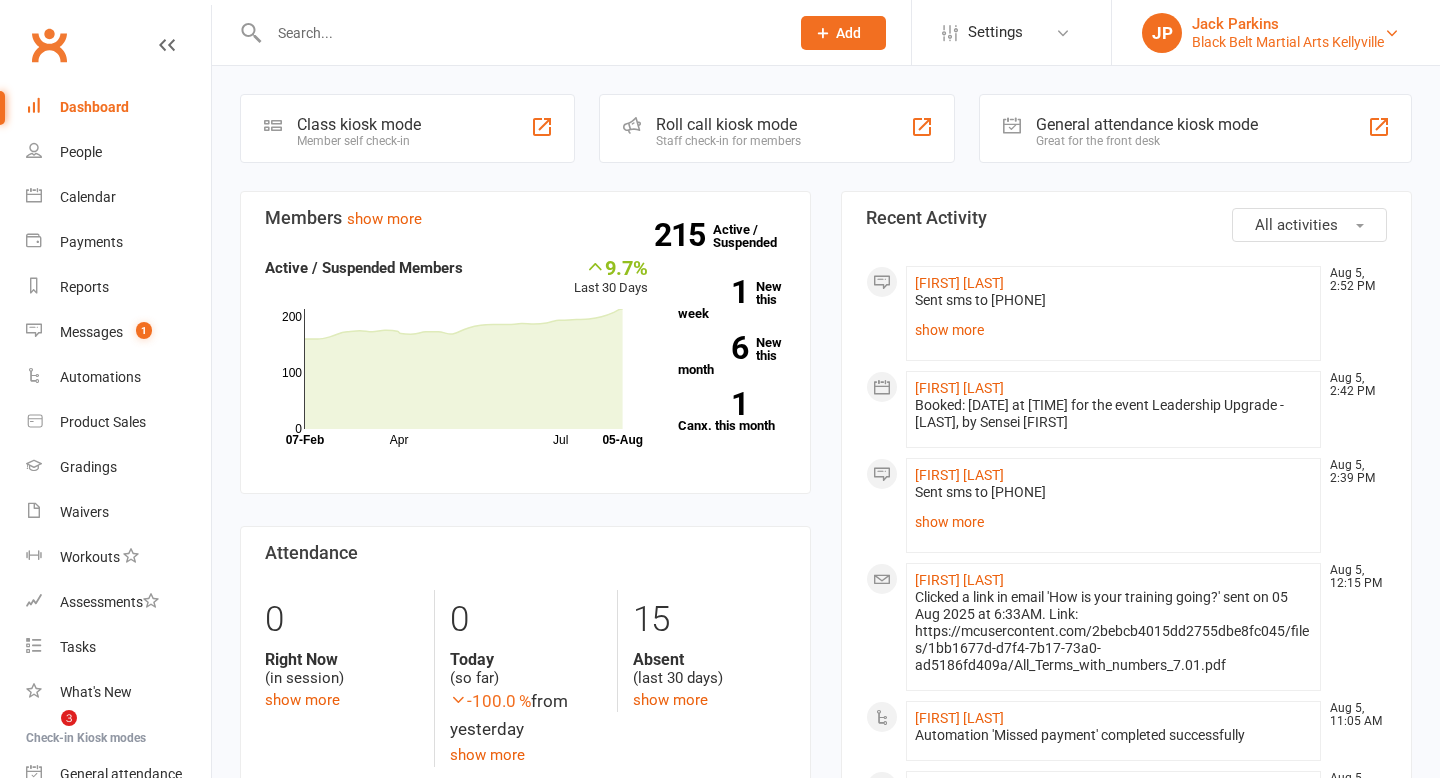 scroll, scrollTop: 0, scrollLeft: 0, axis: both 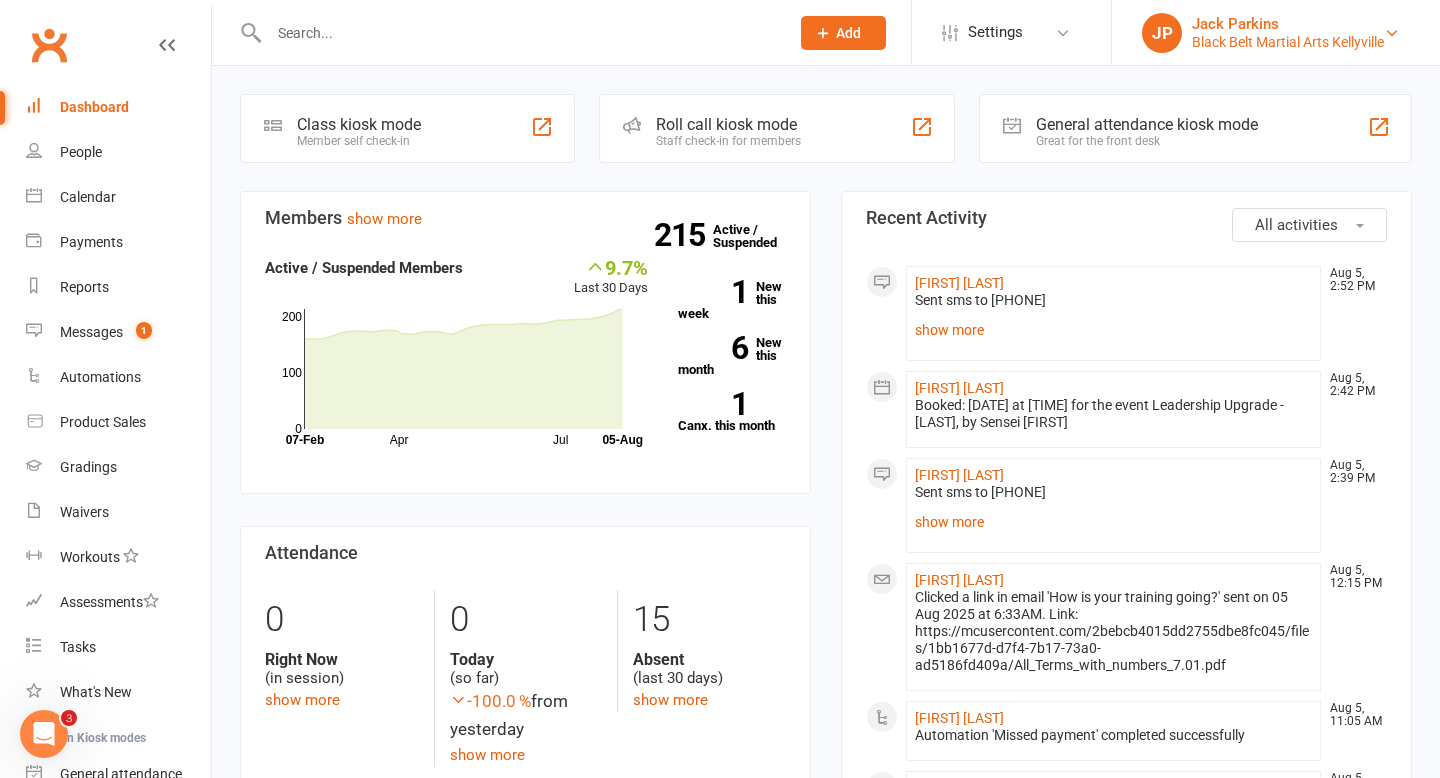 click on "Jack Parkins" at bounding box center (1288, 24) 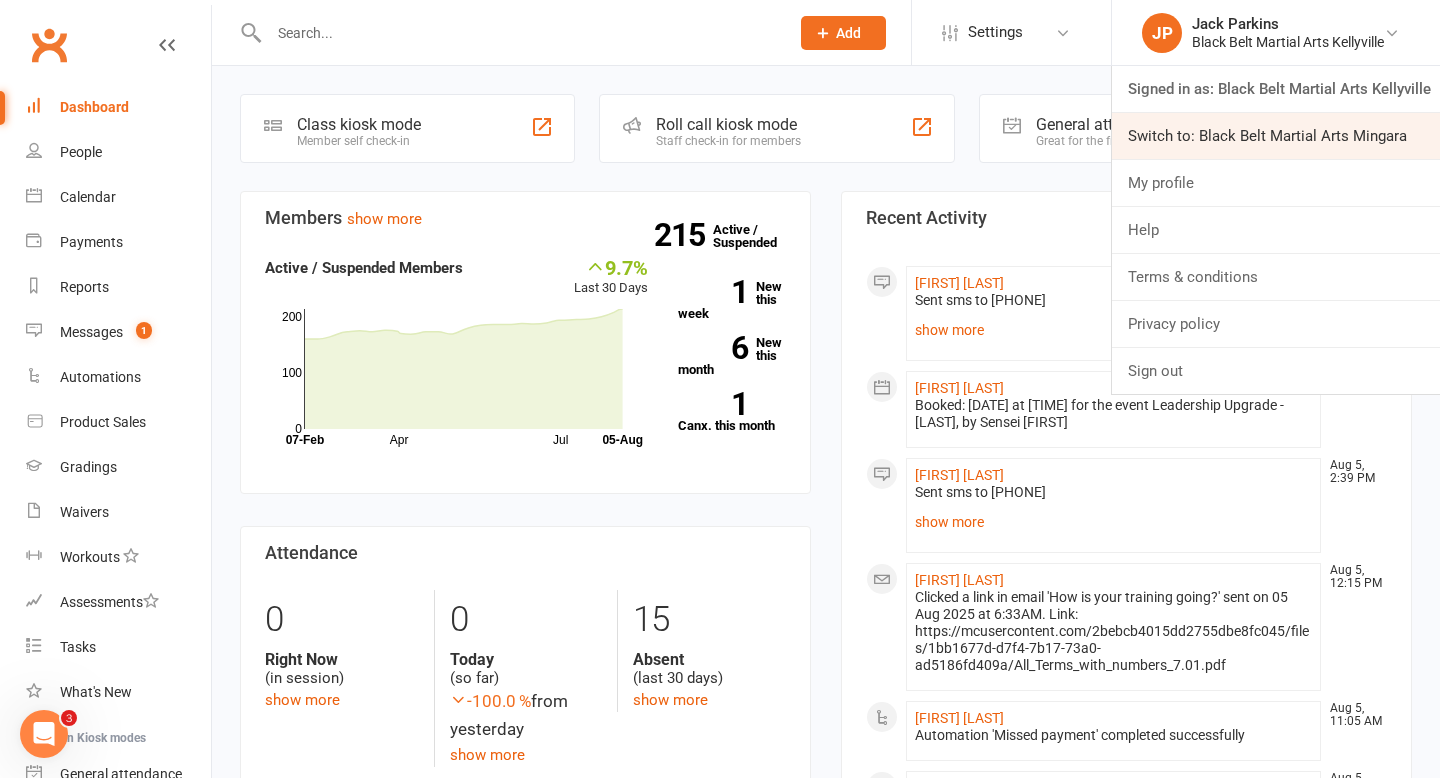 click on "Switch to: Black Belt Martial Arts Mingara" at bounding box center [1276, 136] 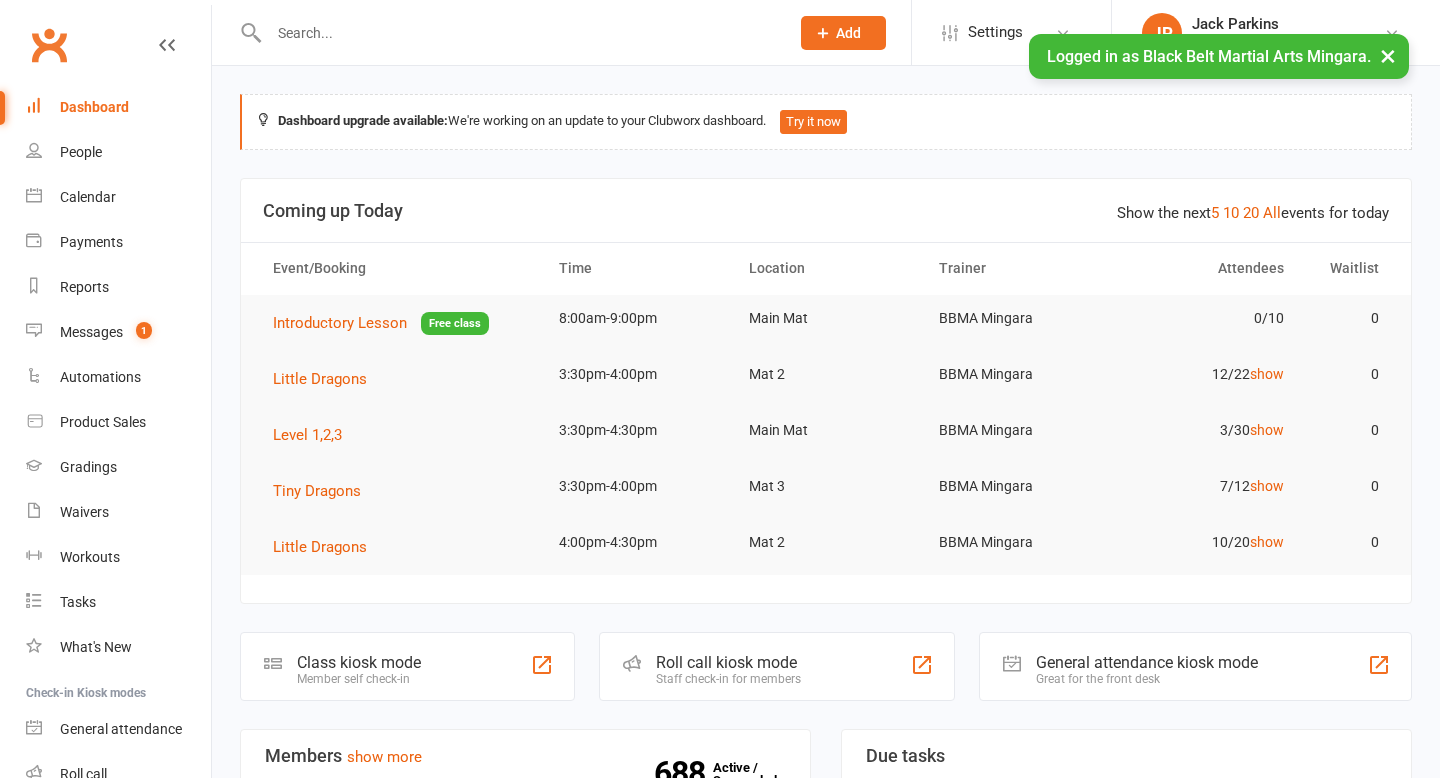 scroll, scrollTop: 0, scrollLeft: 0, axis: both 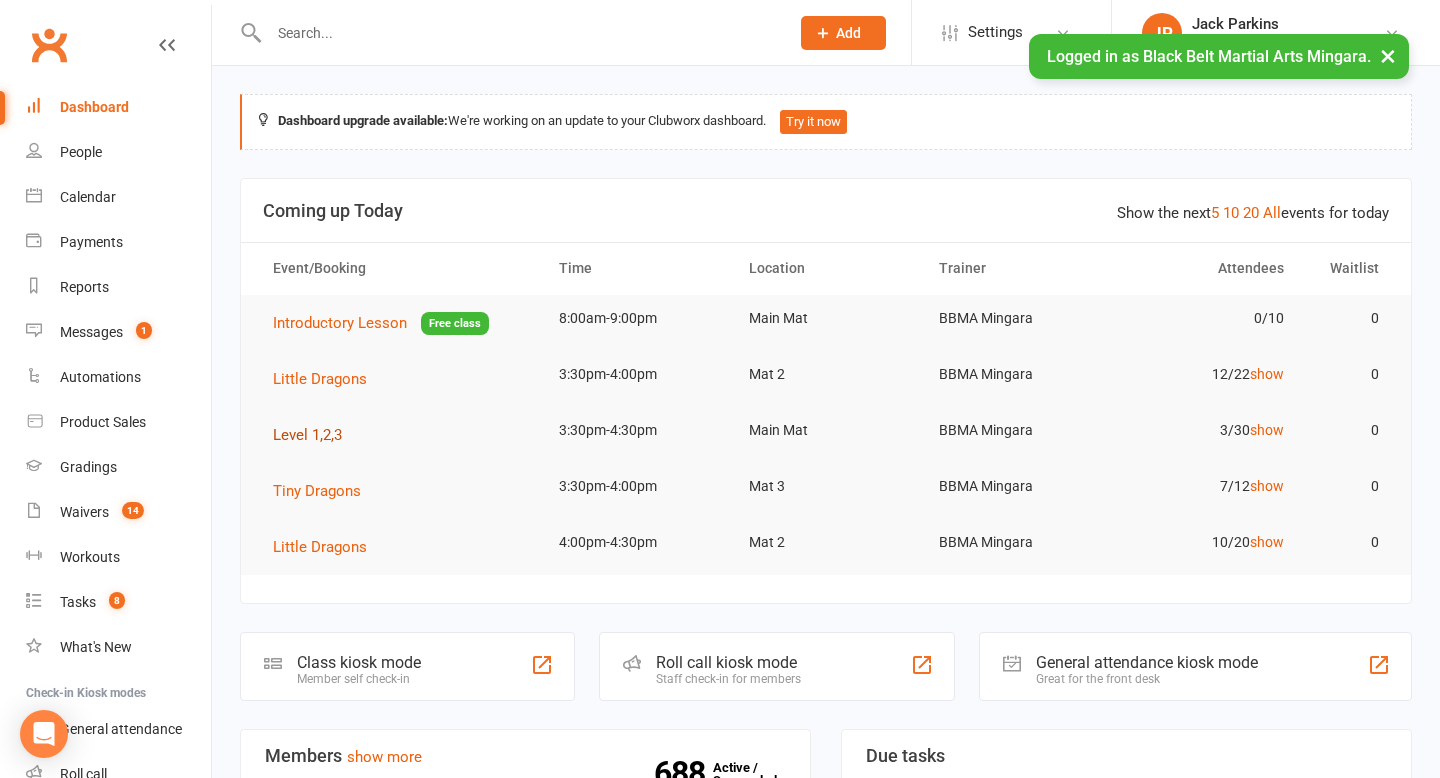 click on "Level 1,2,3" at bounding box center [307, 435] 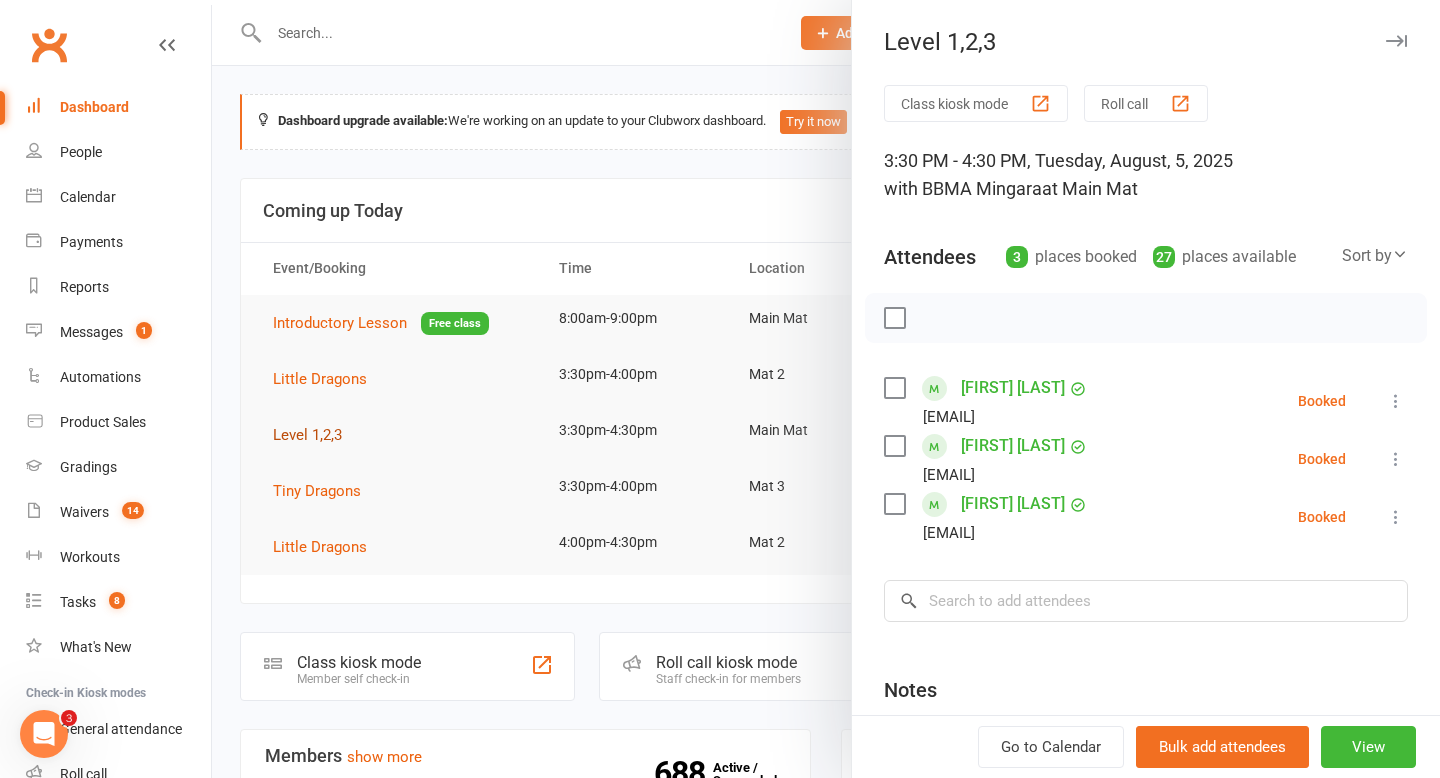 scroll, scrollTop: 0, scrollLeft: 0, axis: both 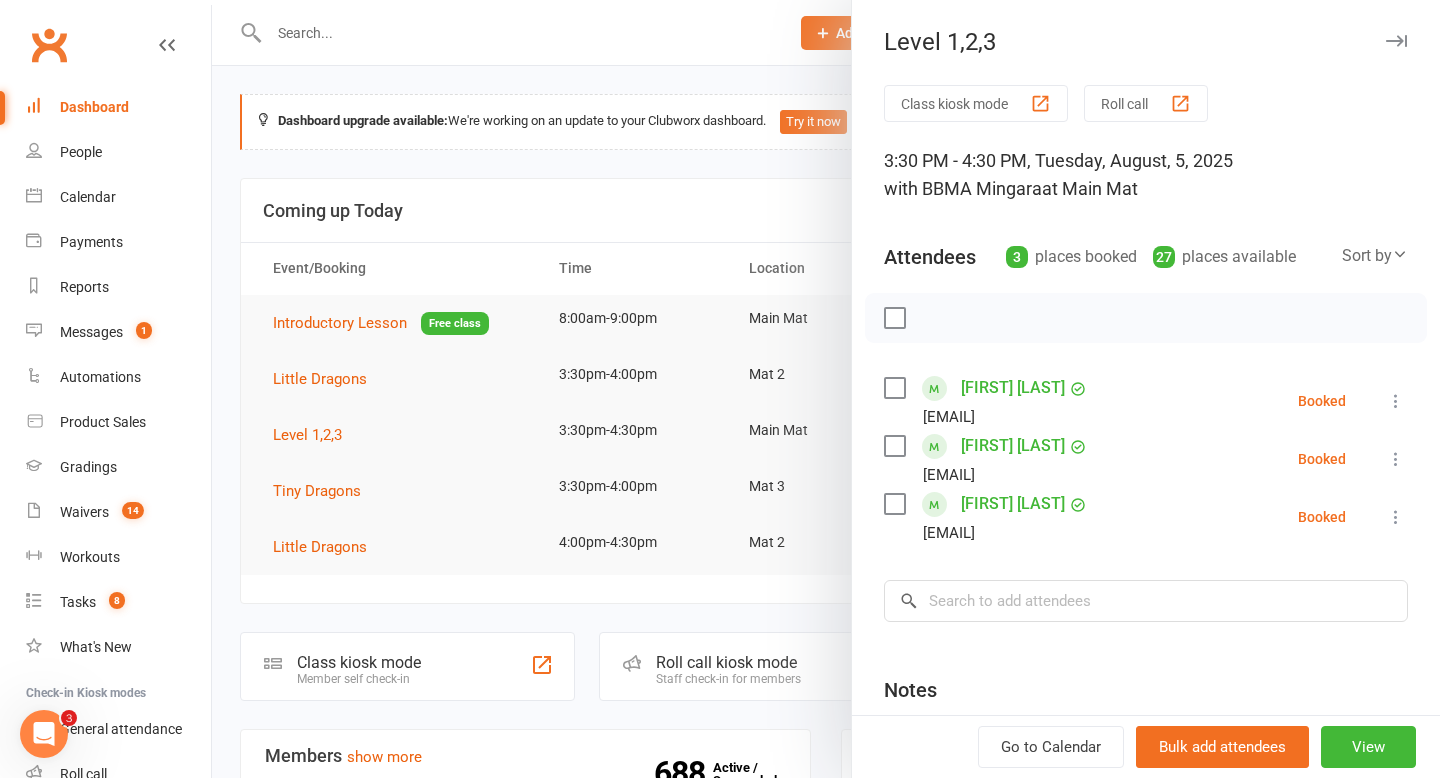 click at bounding box center [894, 388] 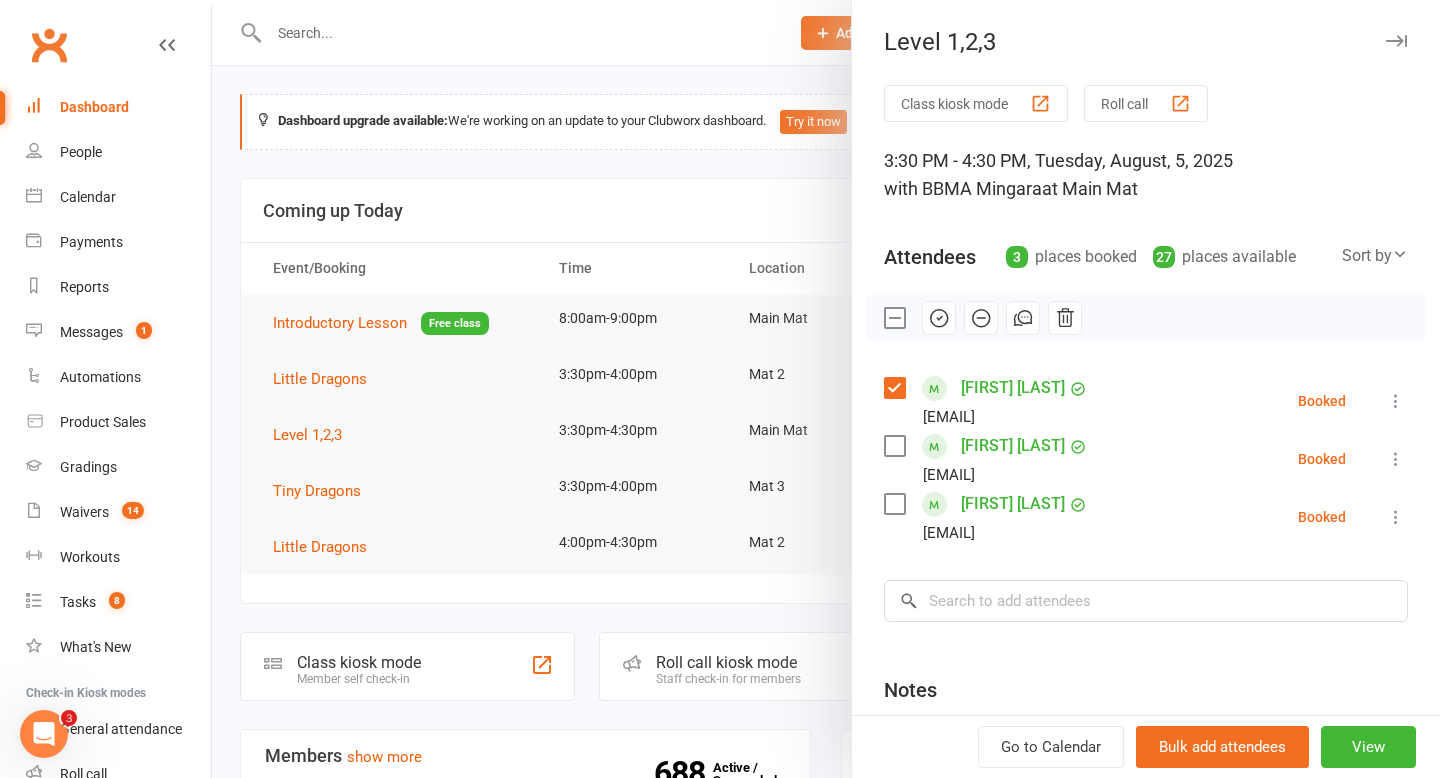 click at bounding box center [894, 446] 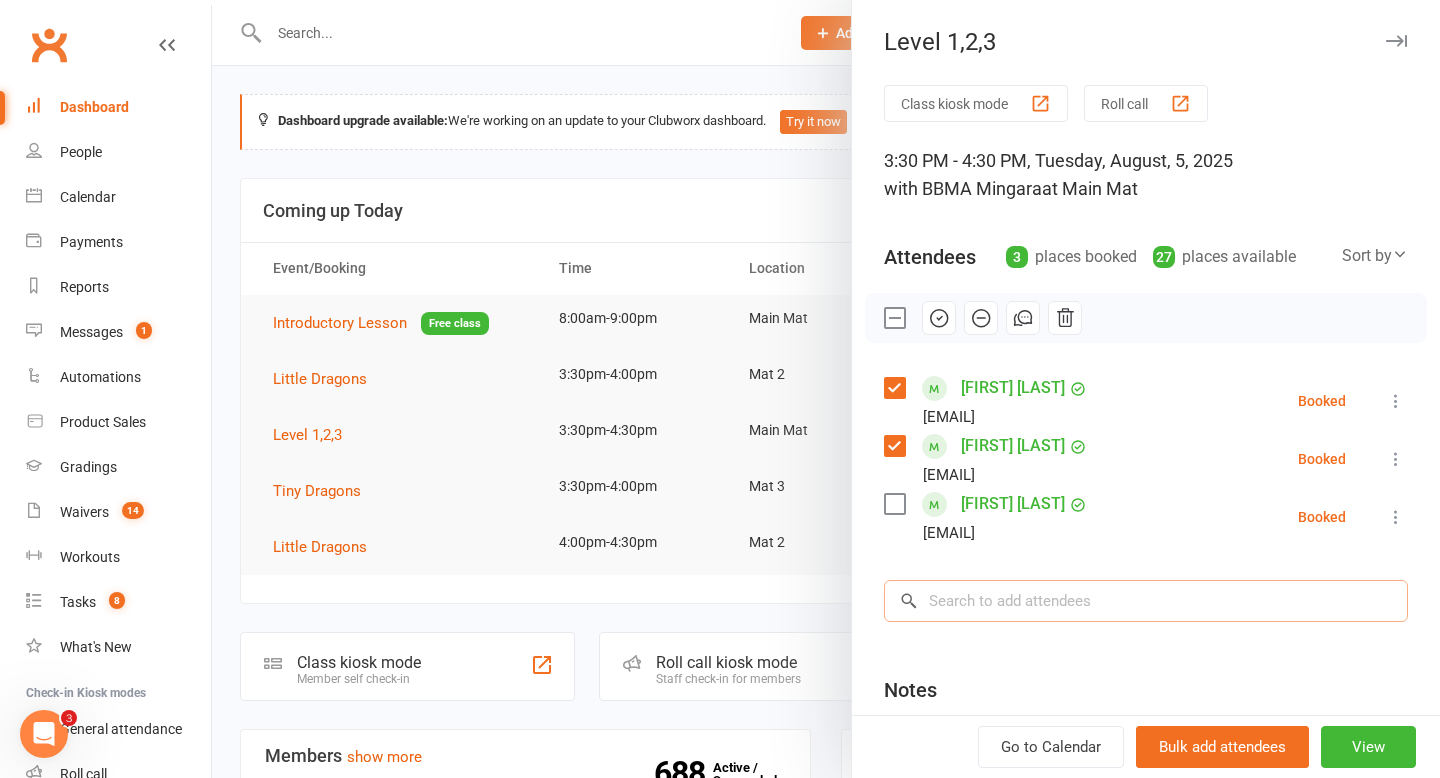 click at bounding box center (1146, 601) 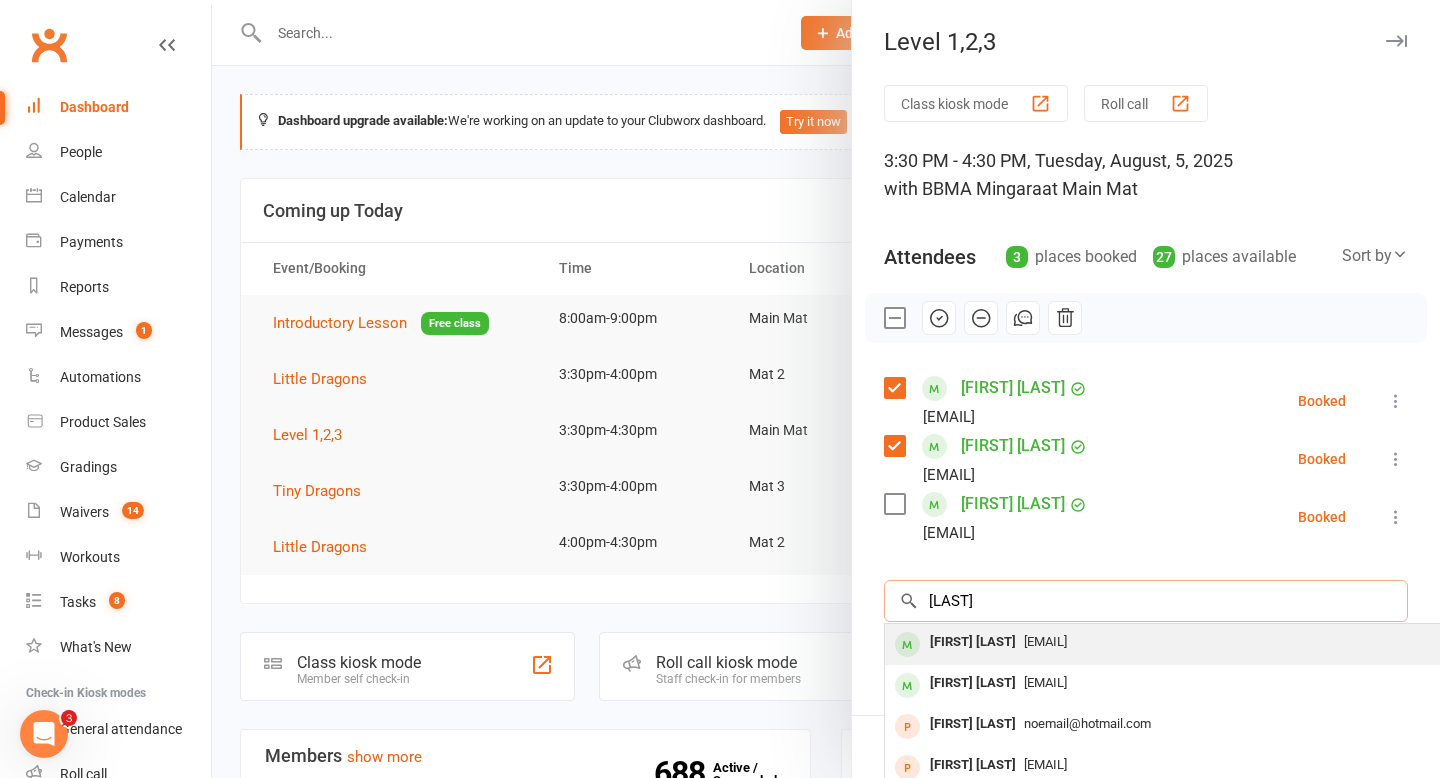 type on "[LAST]" 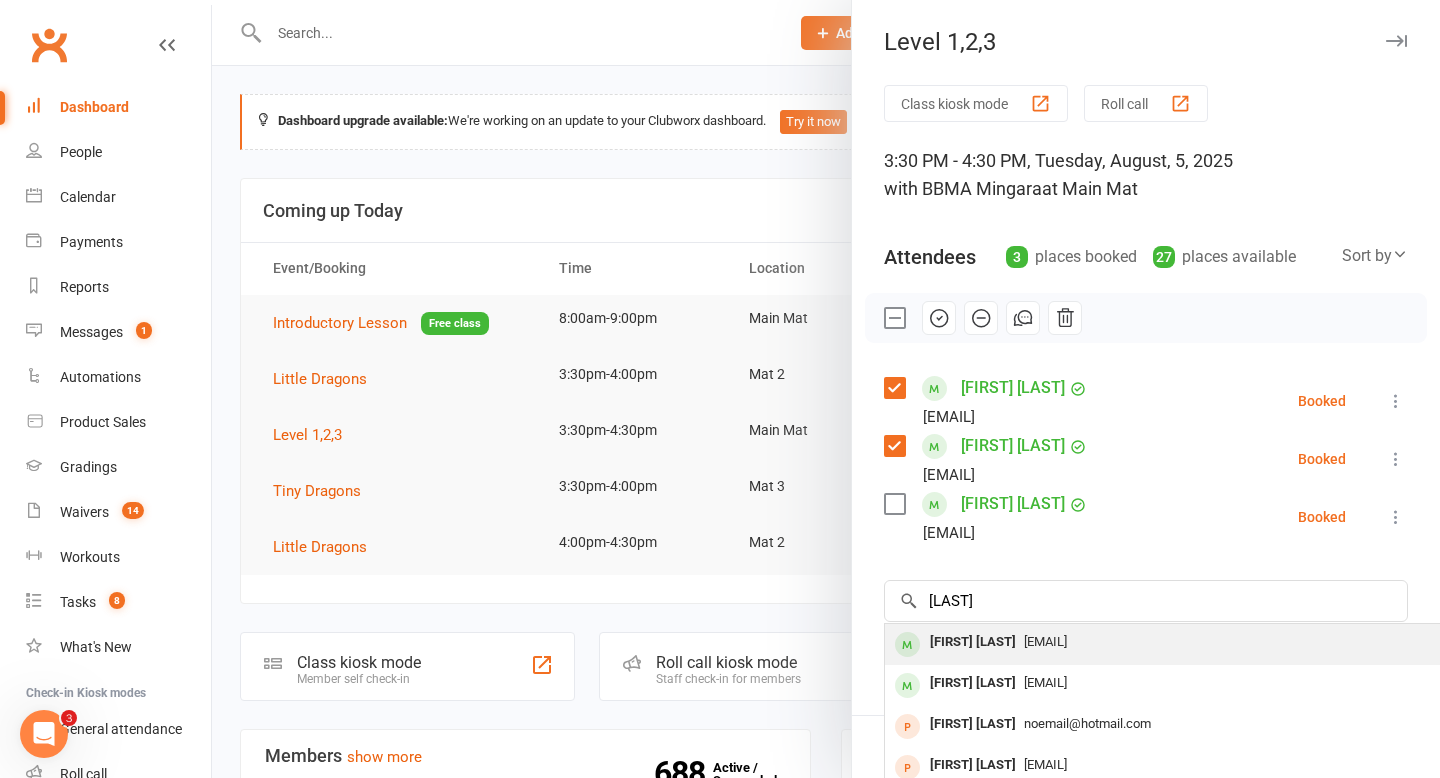 click on "[FIRST] [LAST]" at bounding box center [973, 642] 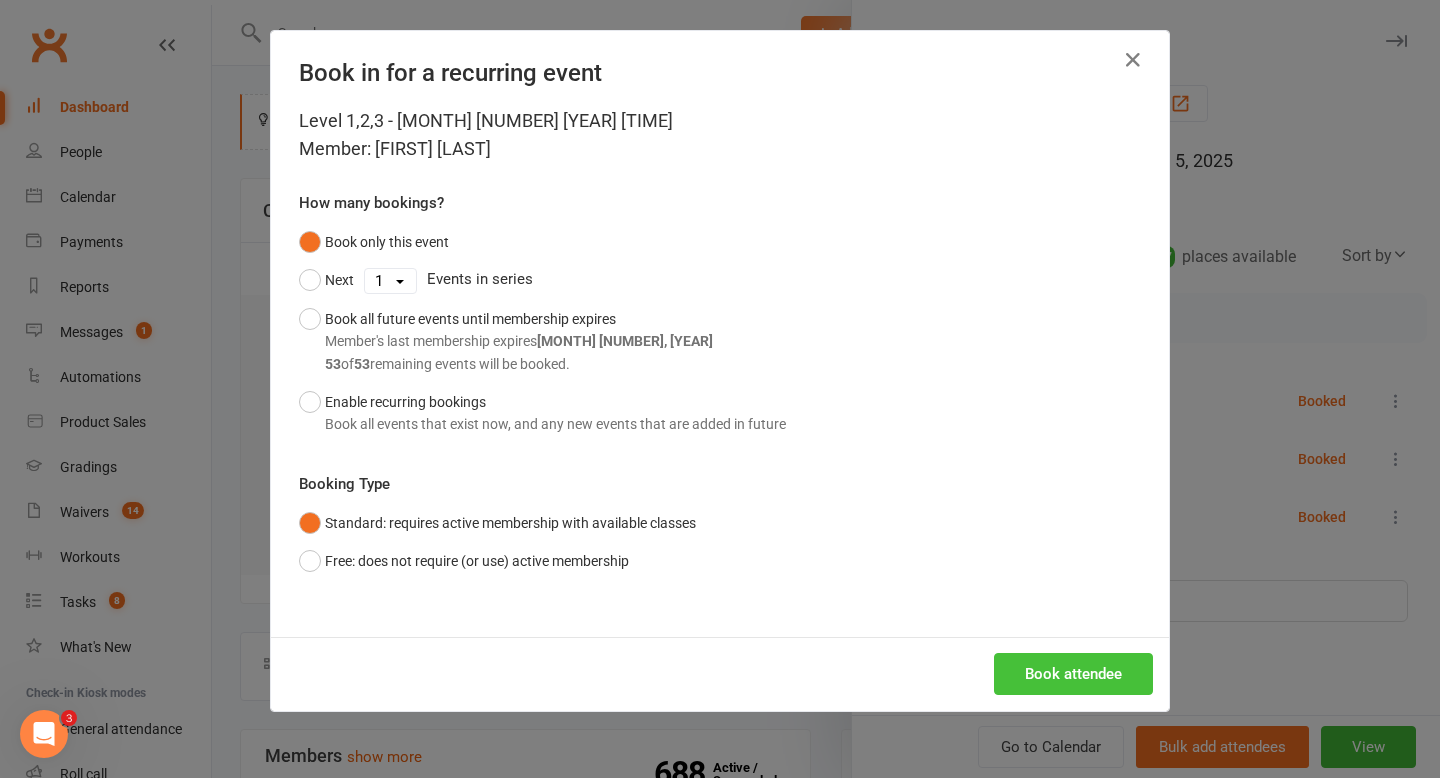 click on "Book attendee" at bounding box center (1073, 674) 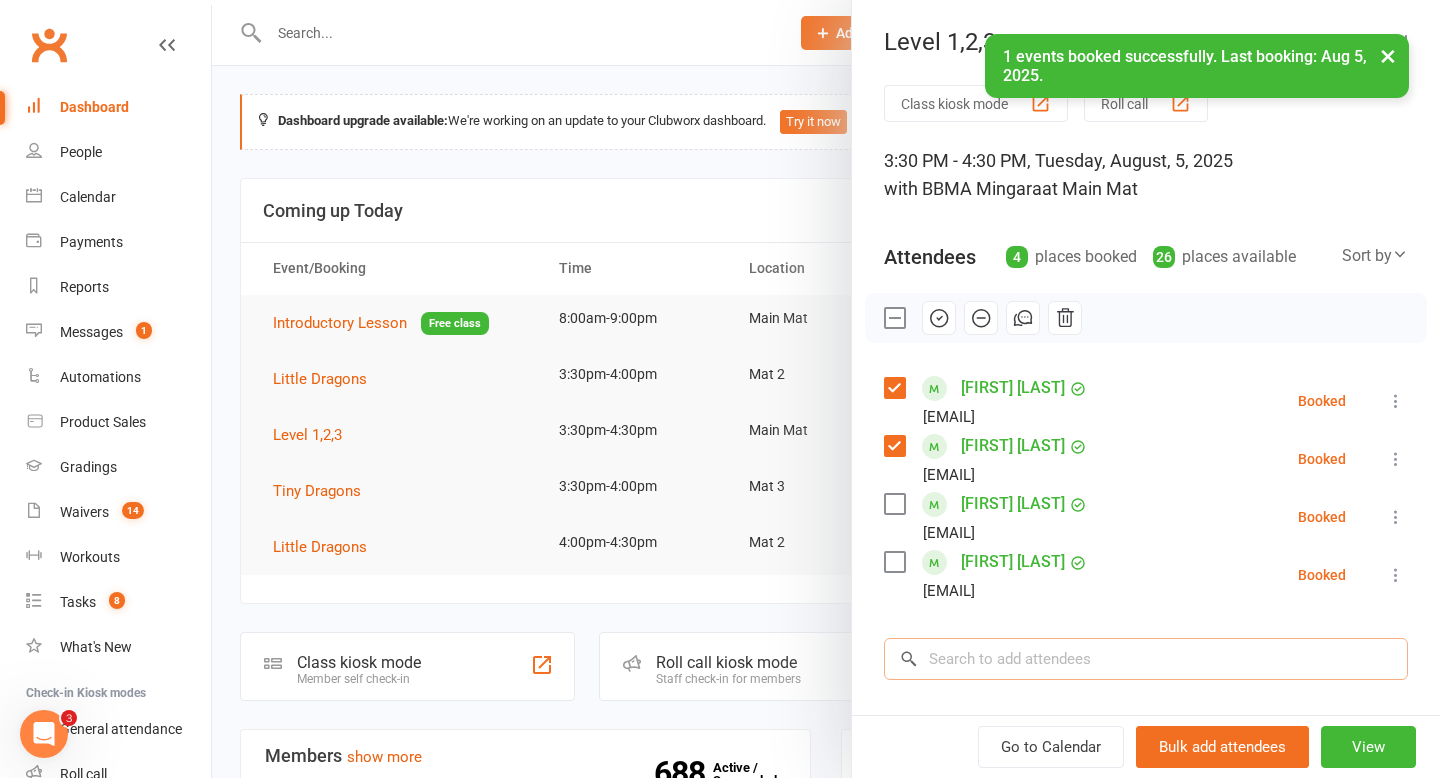click at bounding box center [1146, 659] 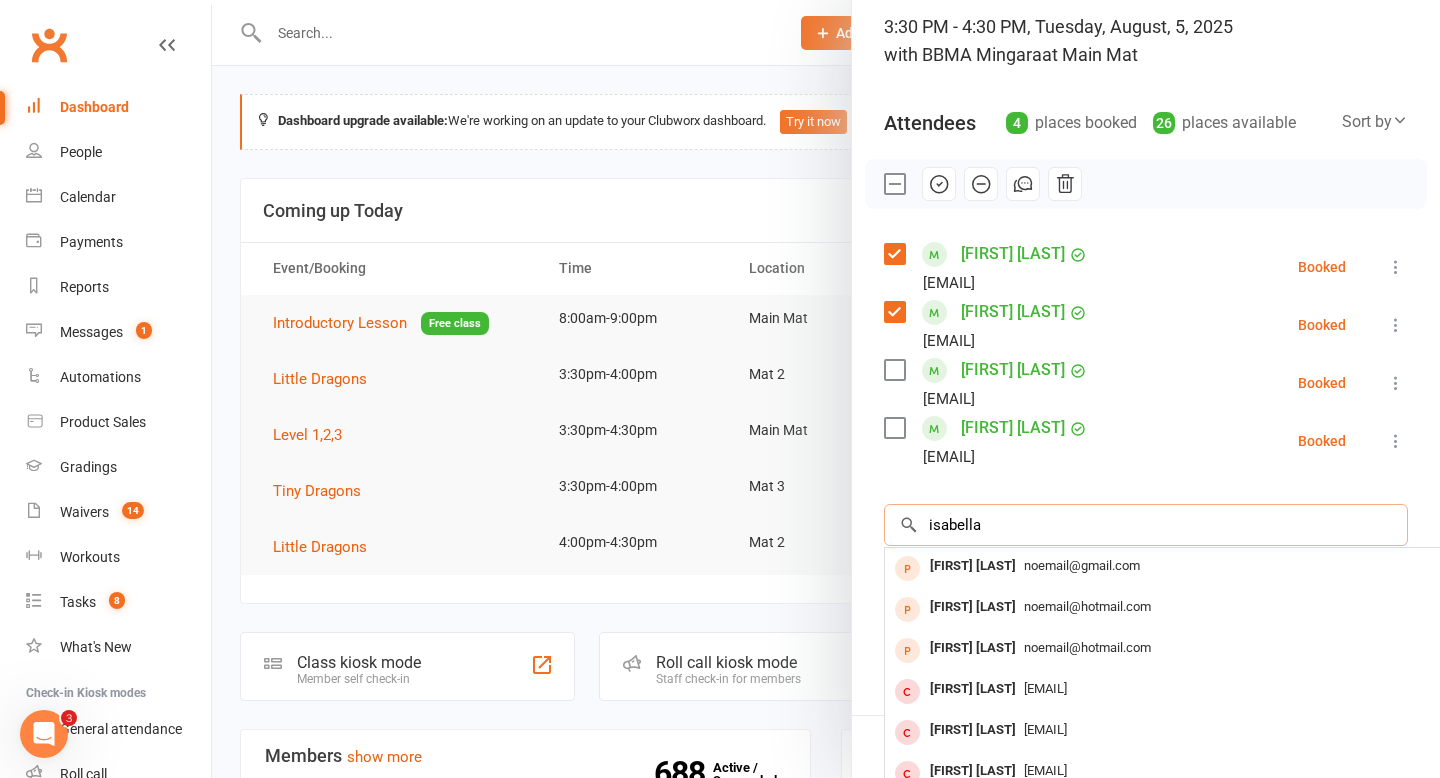 scroll, scrollTop: 147, scrollLeft: 0, axis: vertical 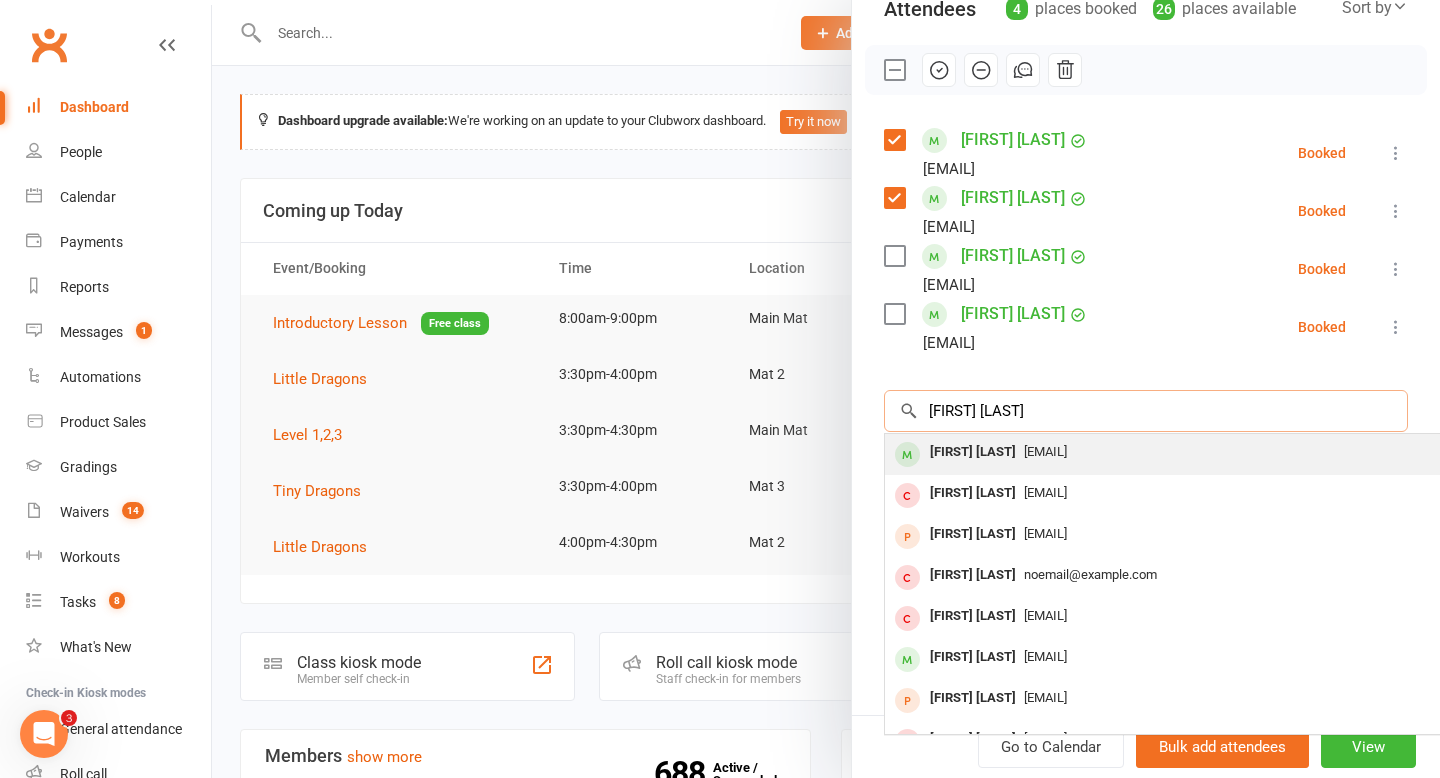 type on "[FIRST] [LAST]" 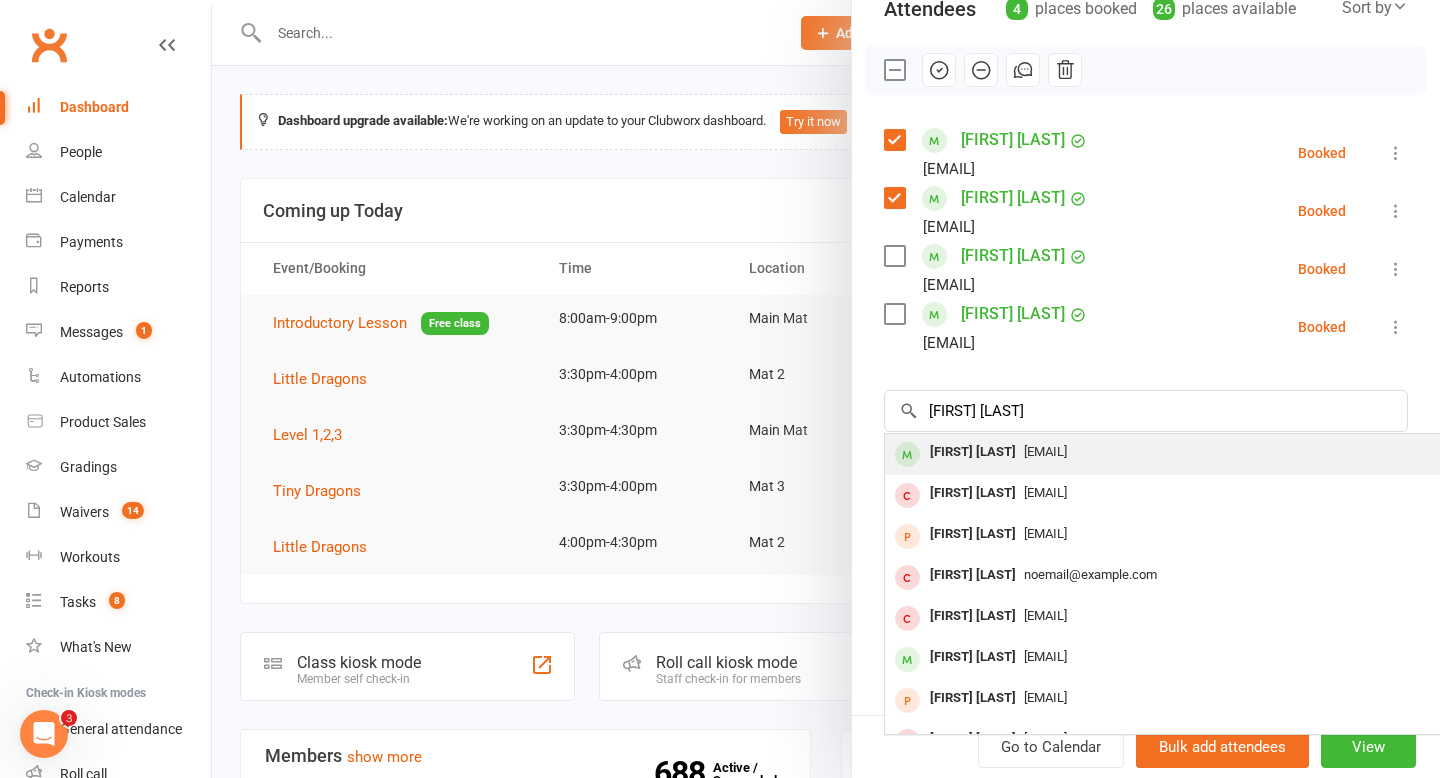 click on "[FIRST] [LAST]" at bounding box center [973, 452] 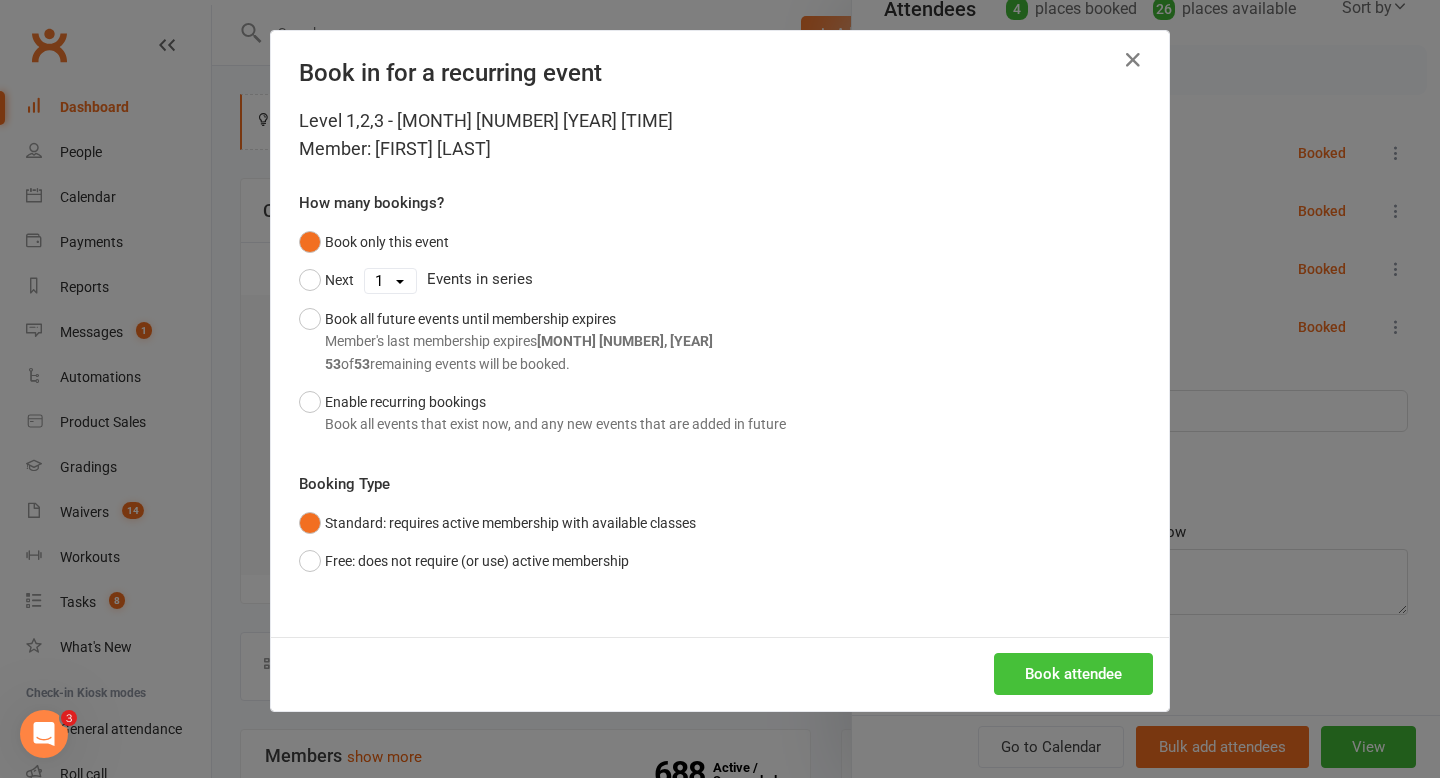 click on "Book attendee" at bounding box center [1073, 674] 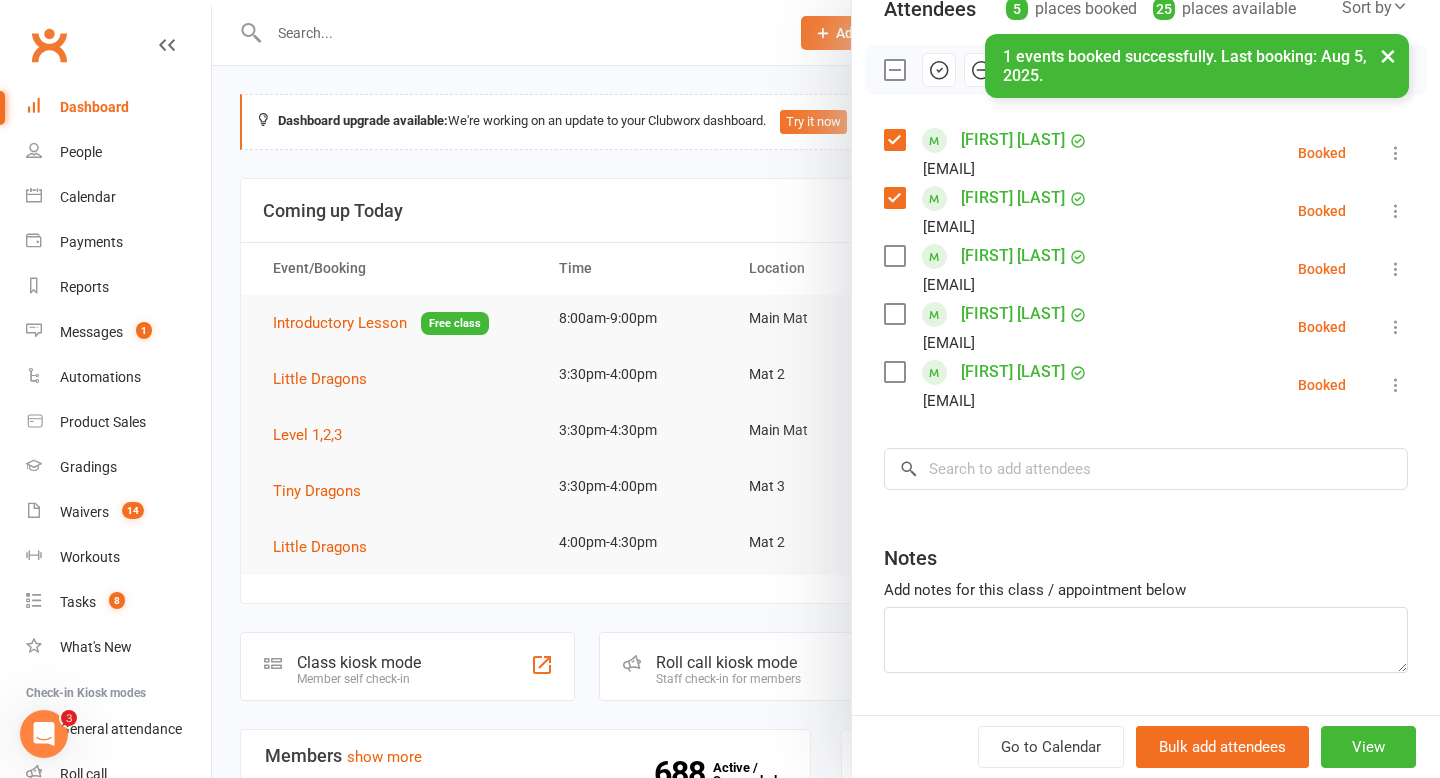 click at bounding box center [894, 256] 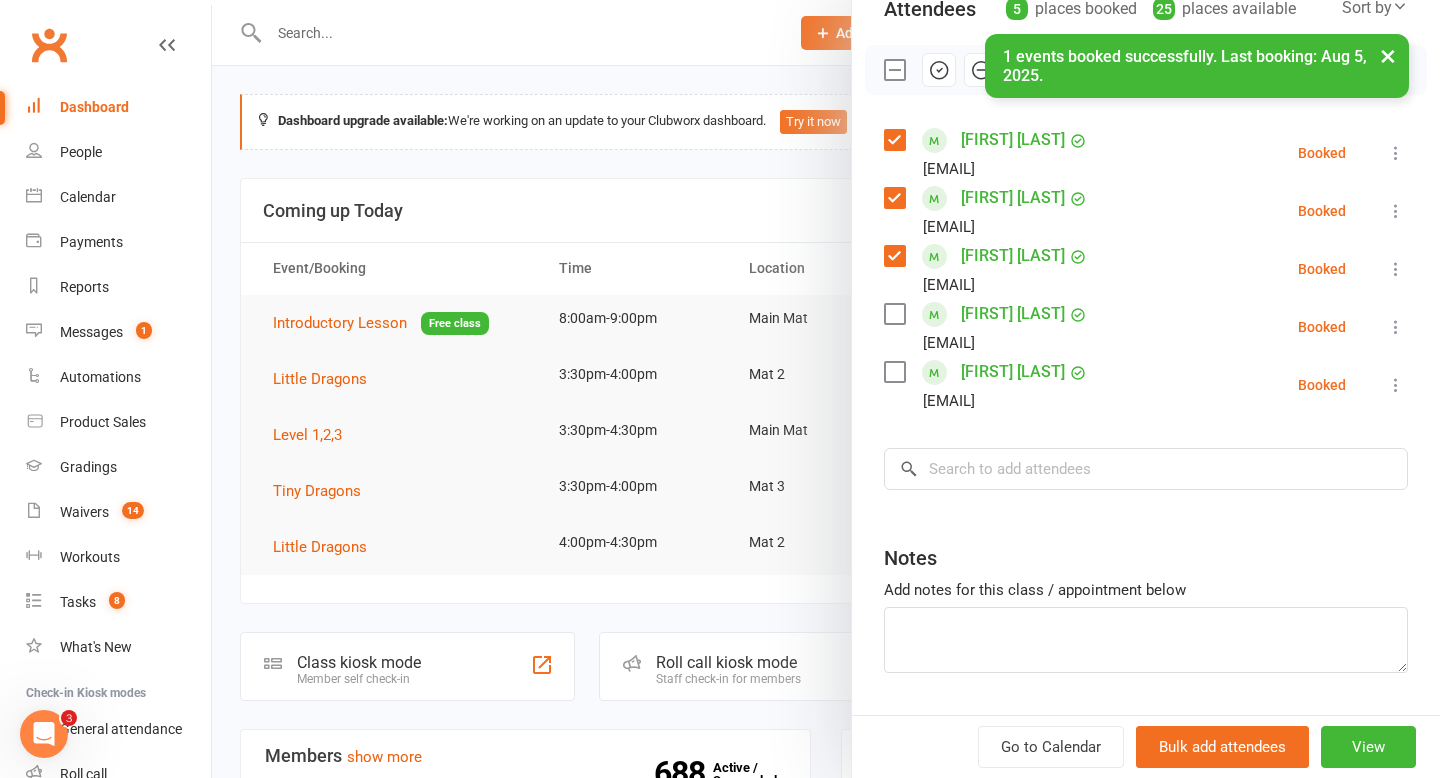 click at bounding box center [894, 314] 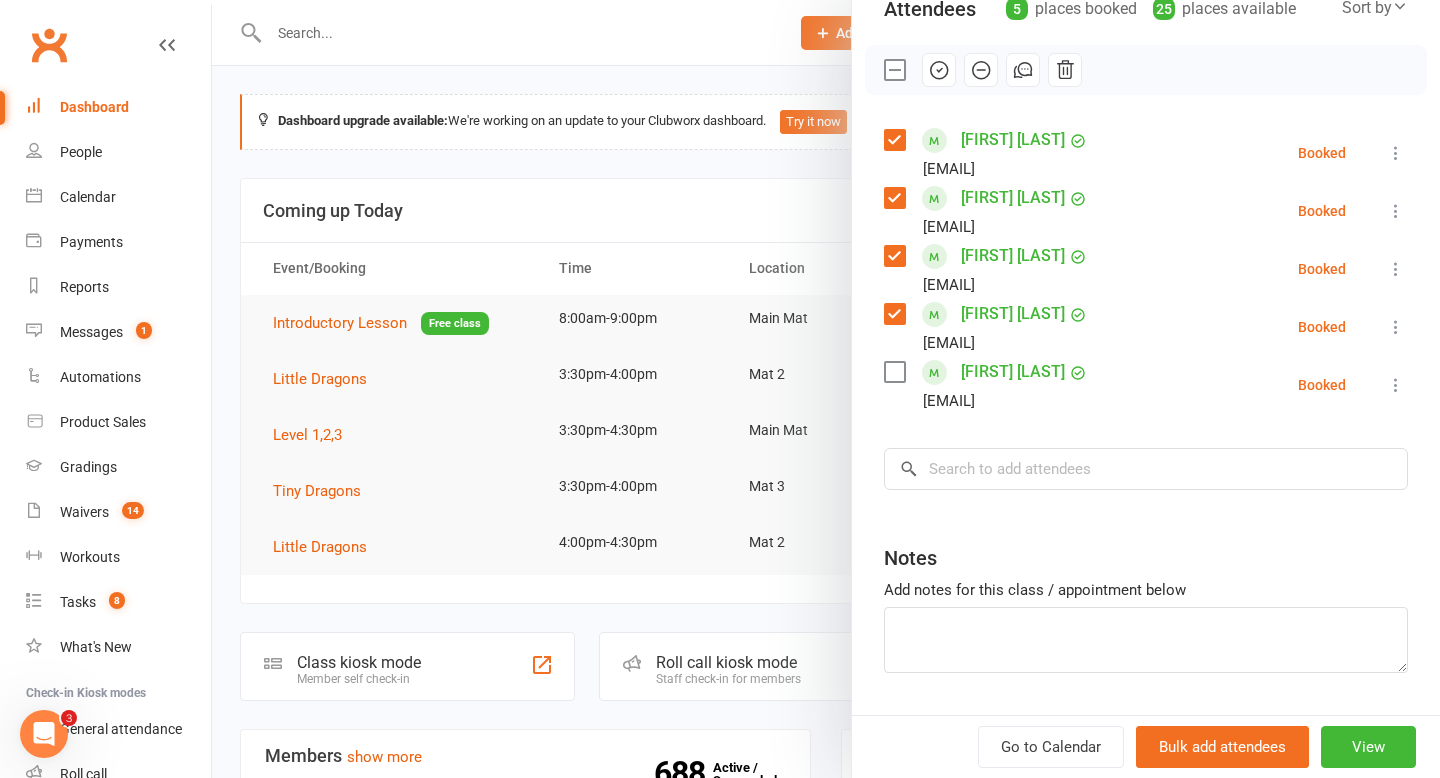 click 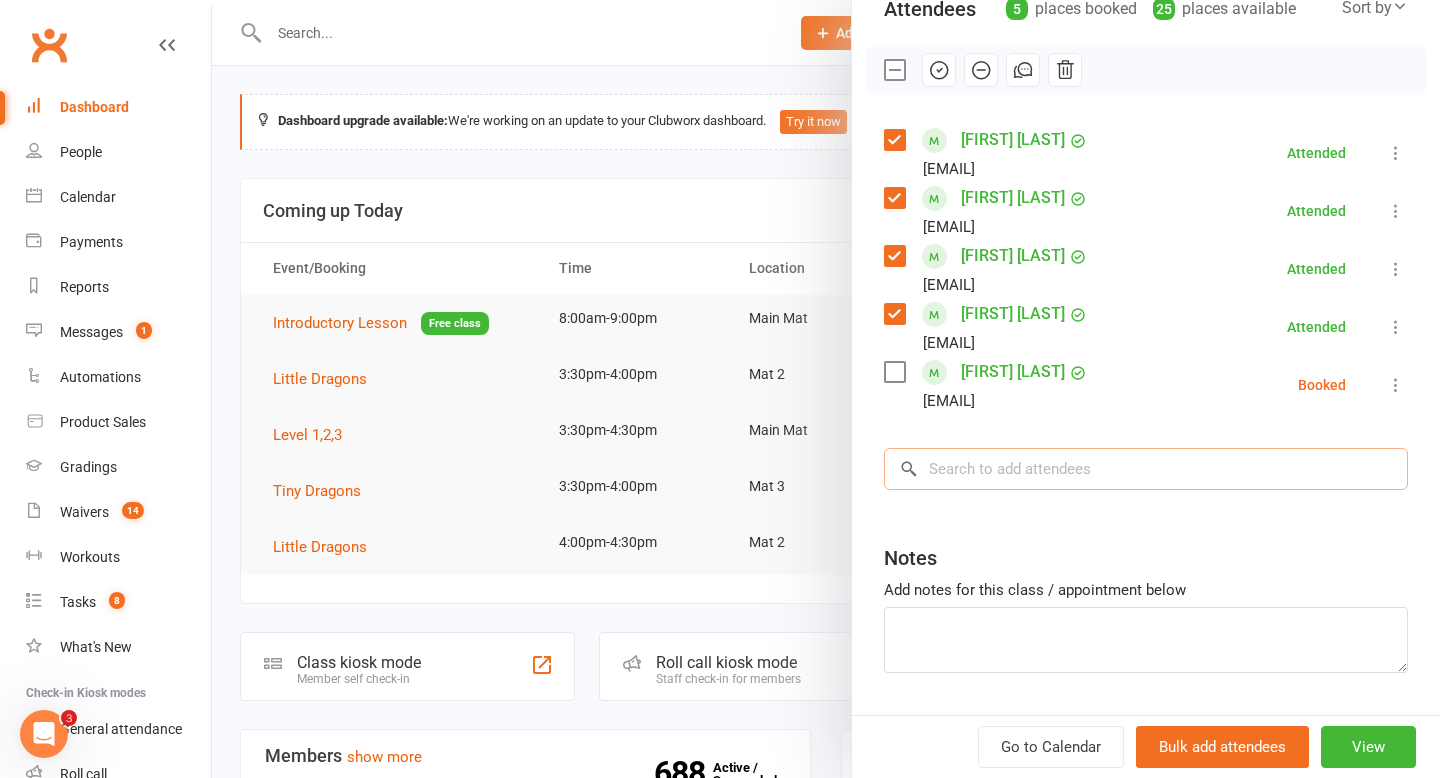 click at bounding box center [1146, 469] 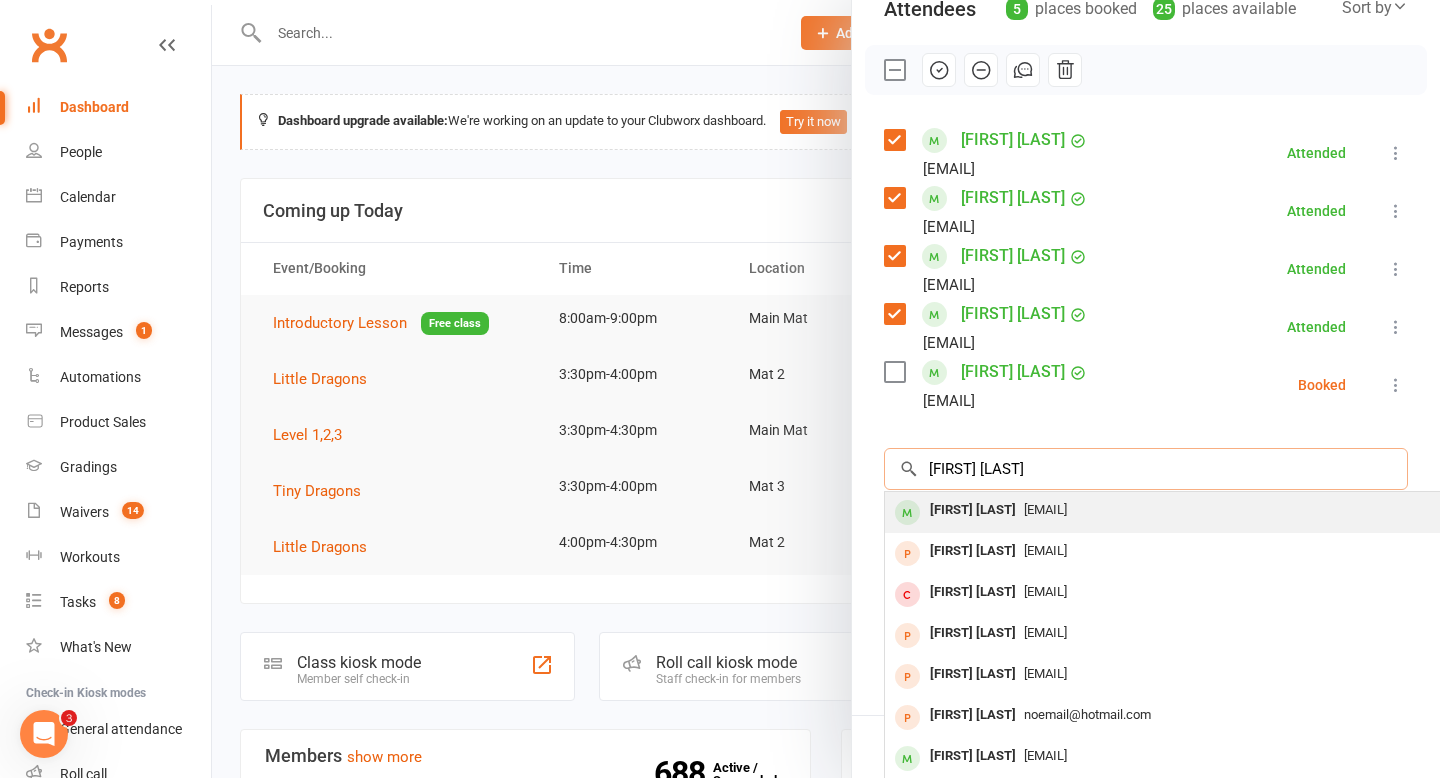 type on "[FIRST] [LAST]" 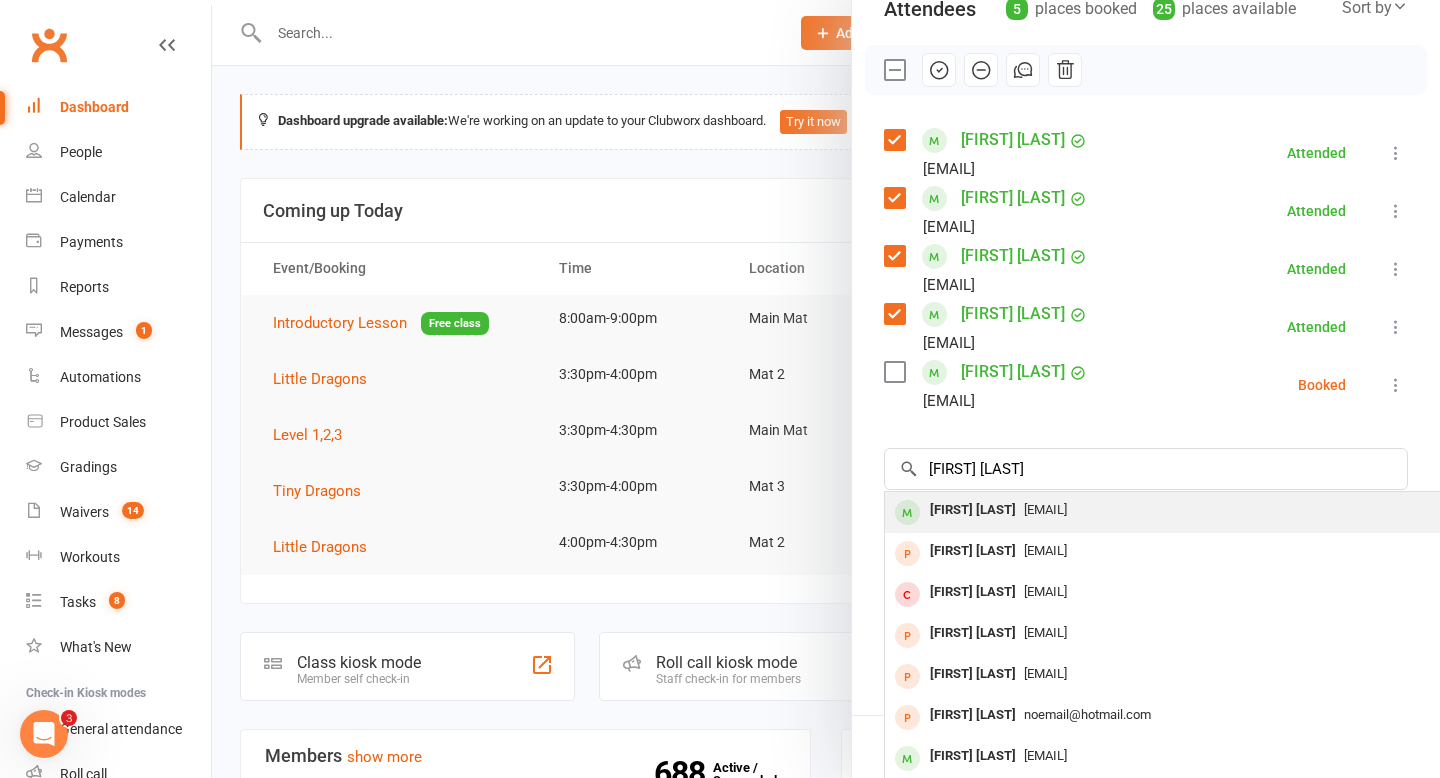 click on "[FIRST] [LAST]" at bounding box center [973, 510] 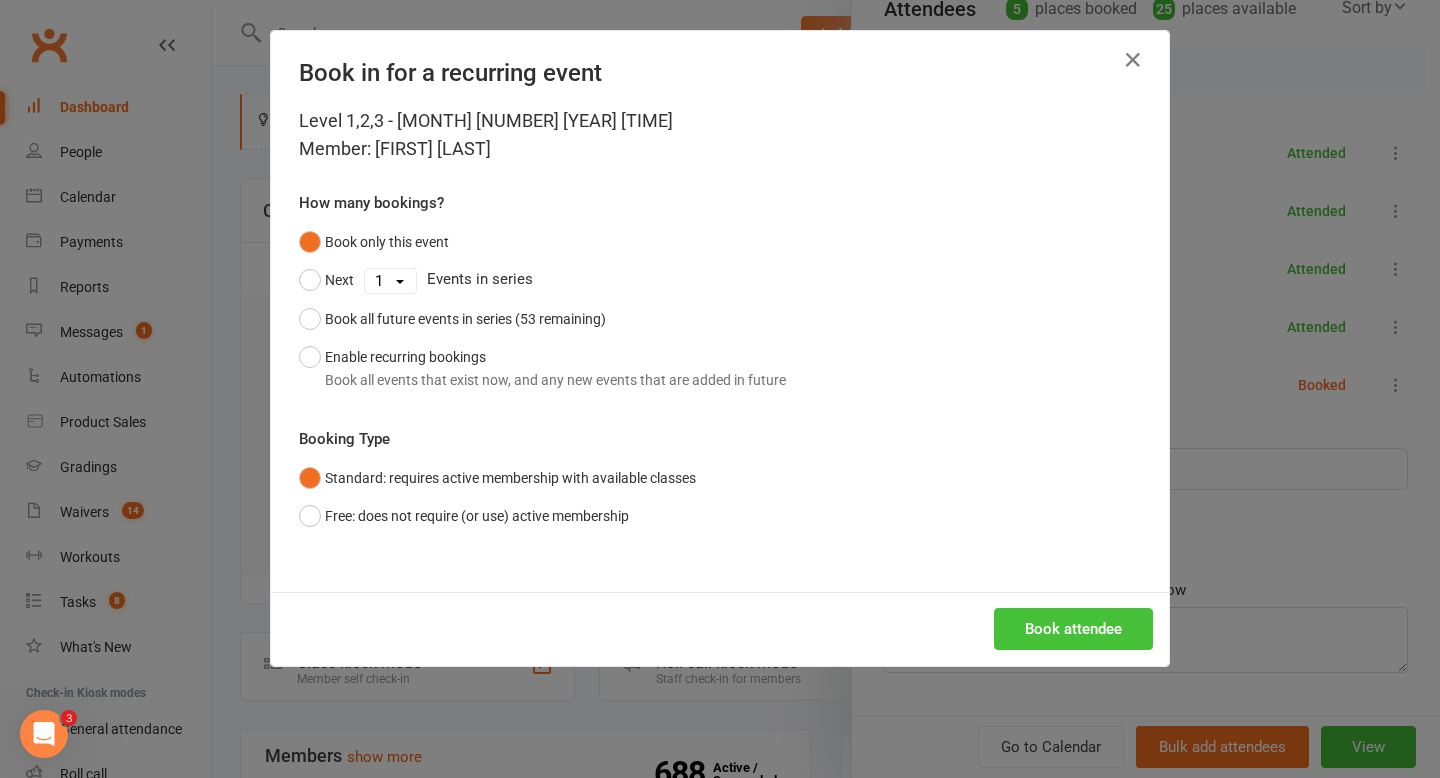 click on "Book attendee" at bounding box center (1073, 629) 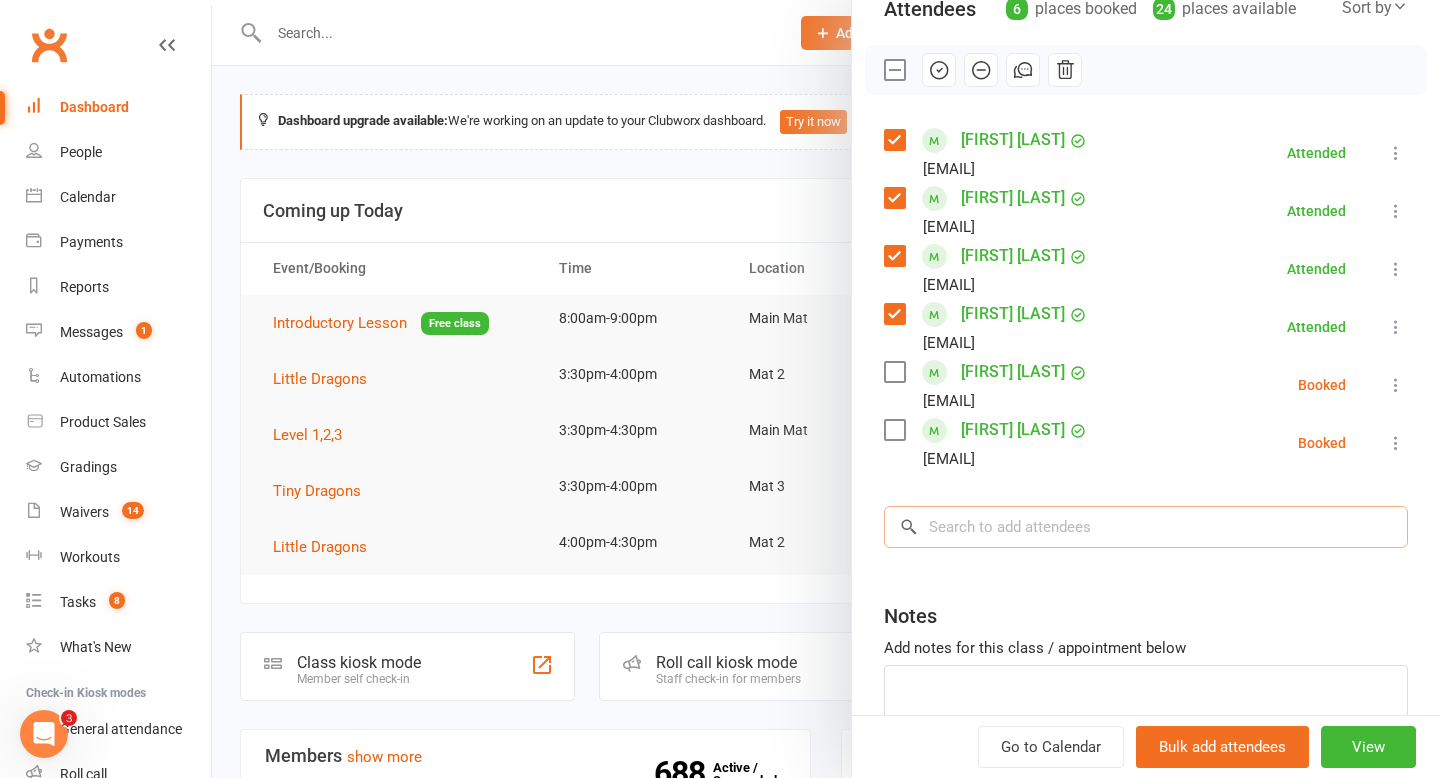 click at bounding box center (1146, 527) 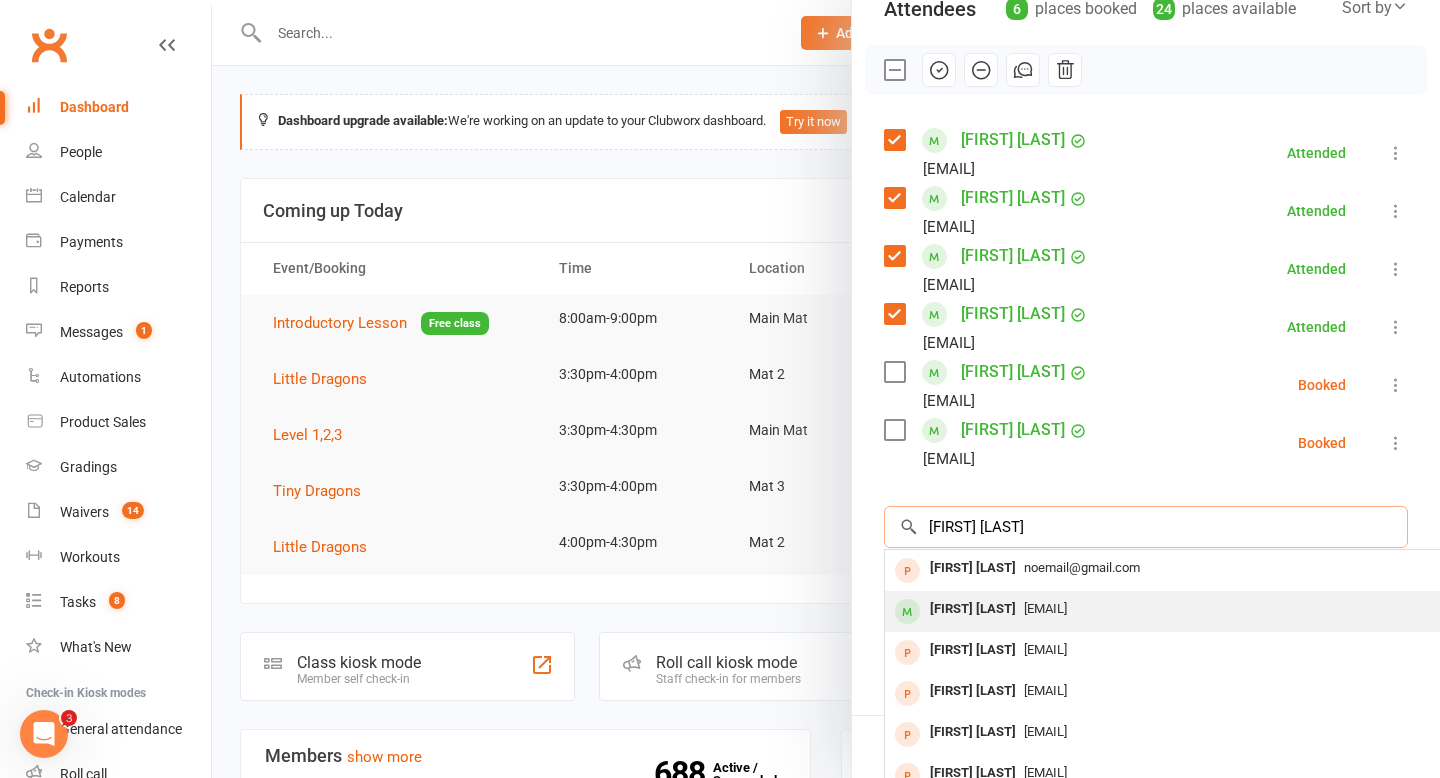 type on "[FIRST] [LAST]" 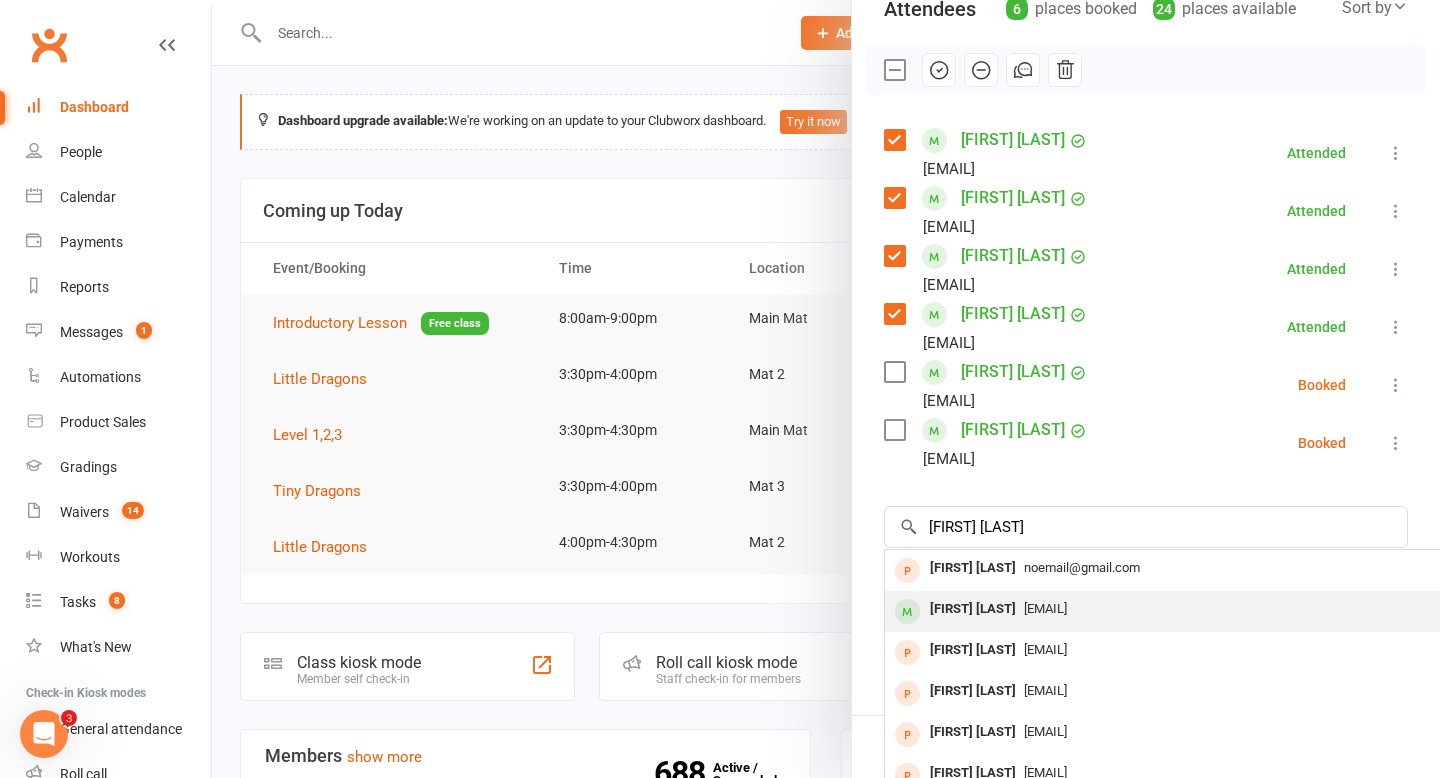 click on "[FIRST] [LAST]" at bounding box center (973, 609) 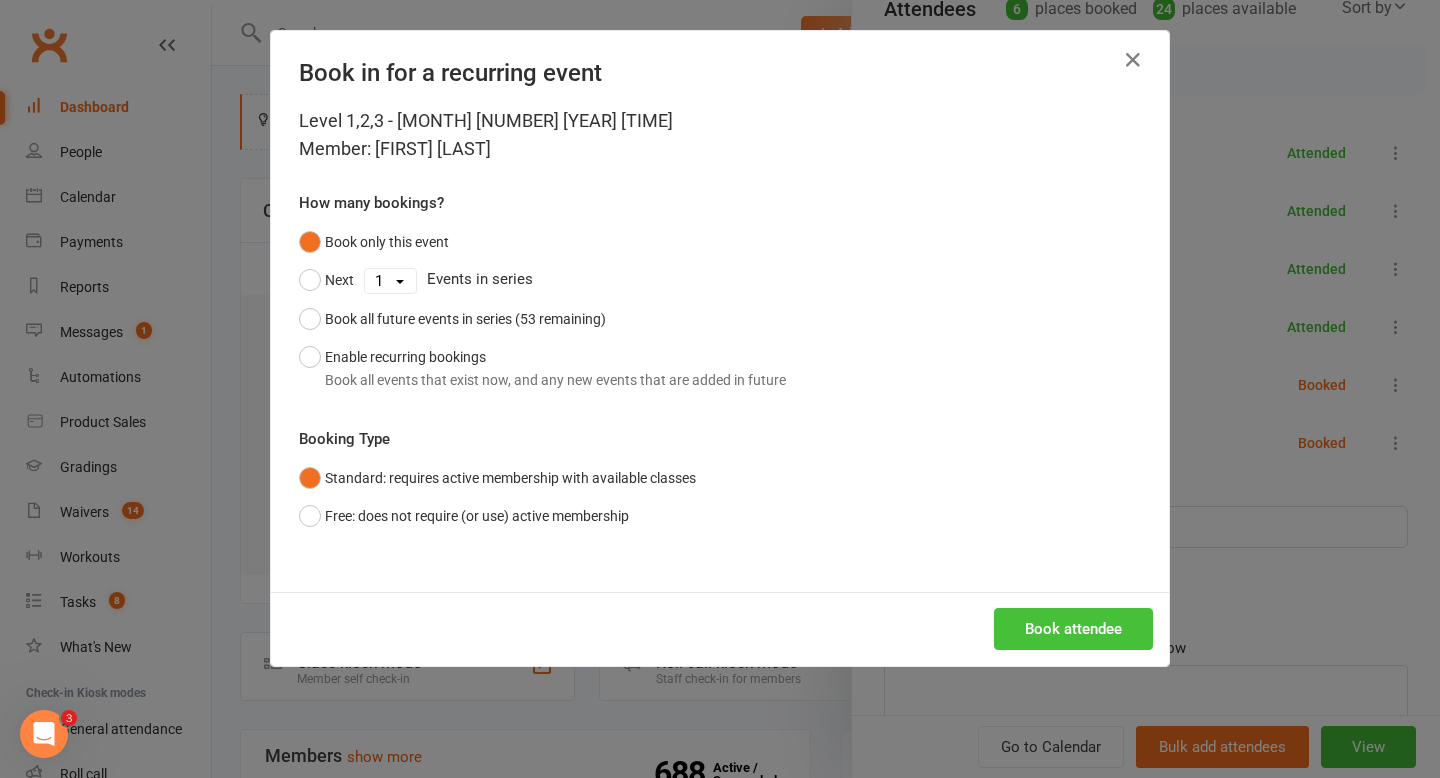 click on "Book attendee" at bounding box center [1073, 629] 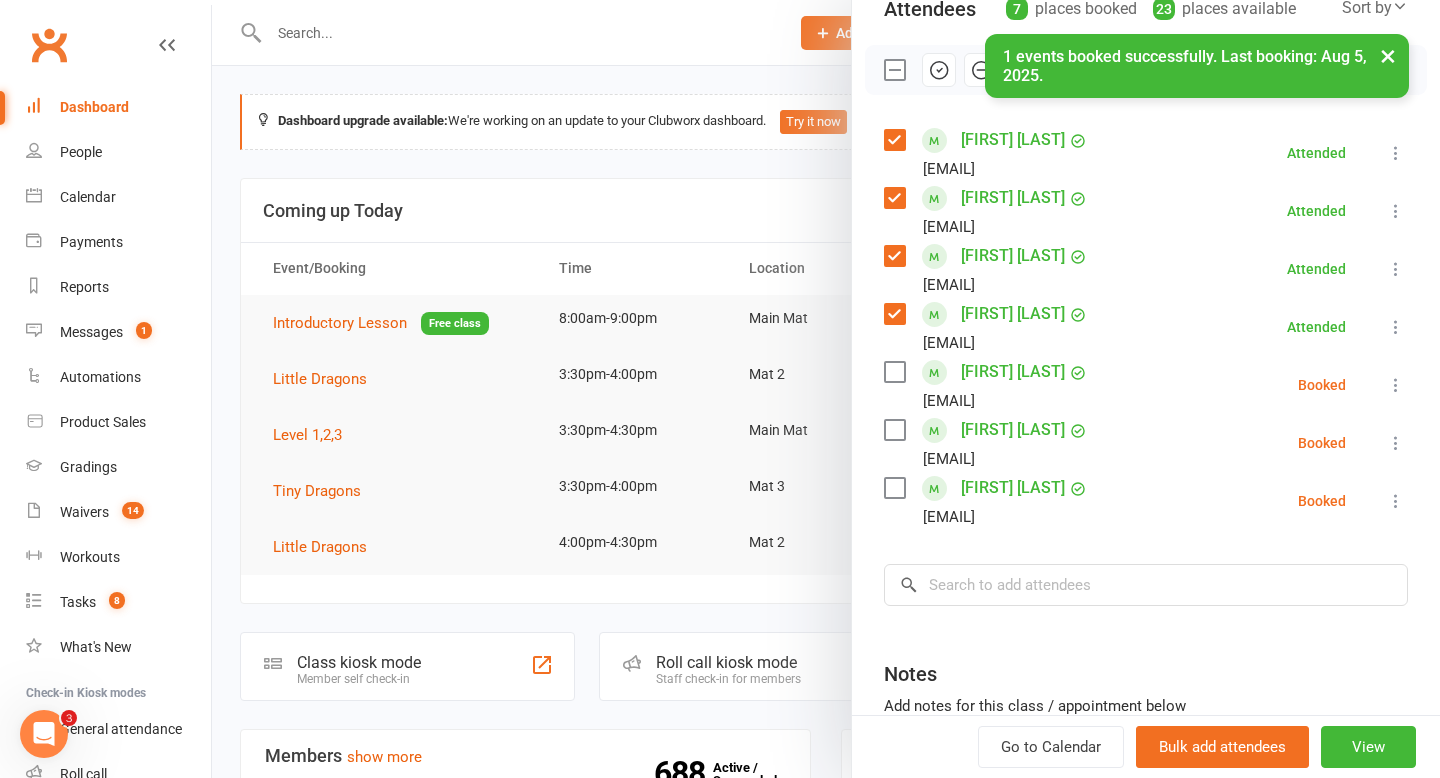 click at bounding box center (894, 372) 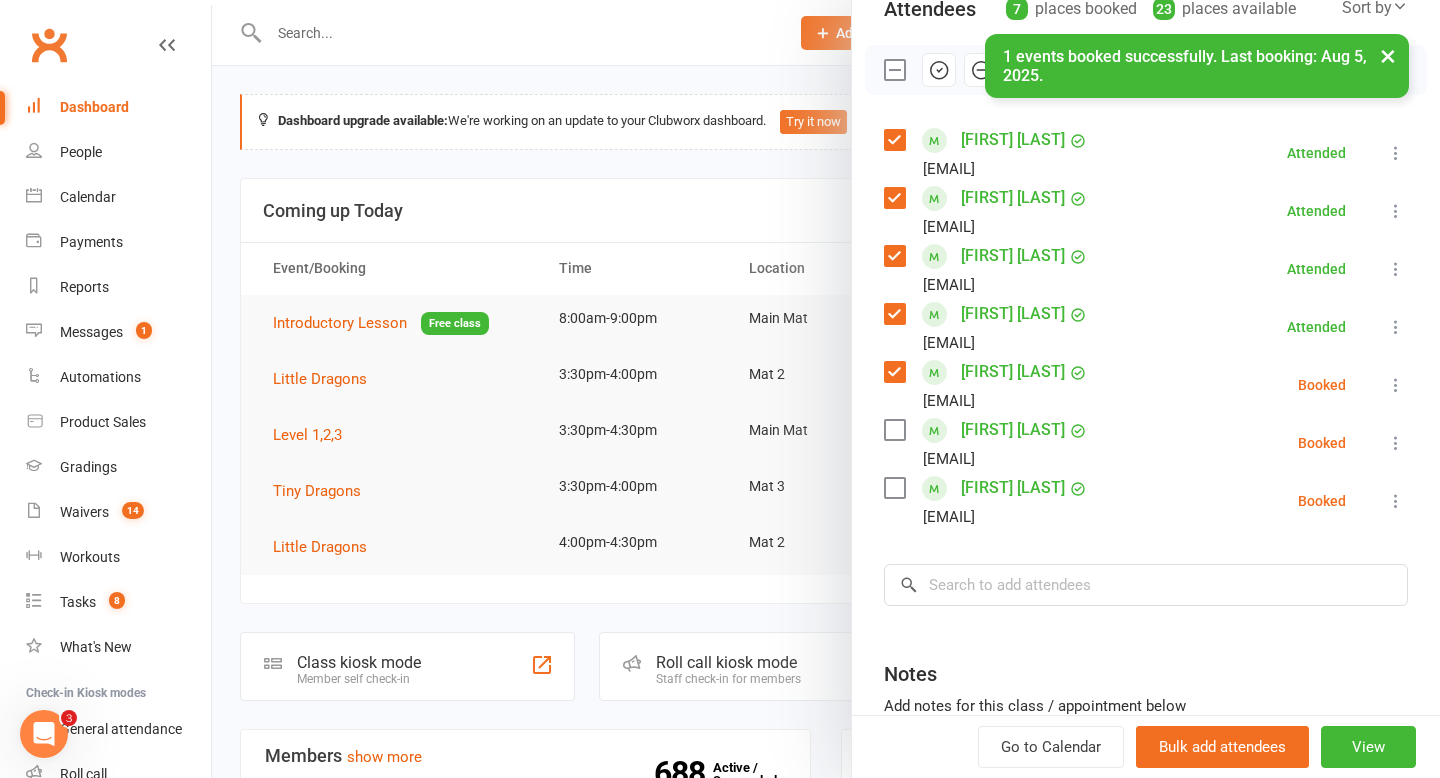 click at bounding box center (894, 430) 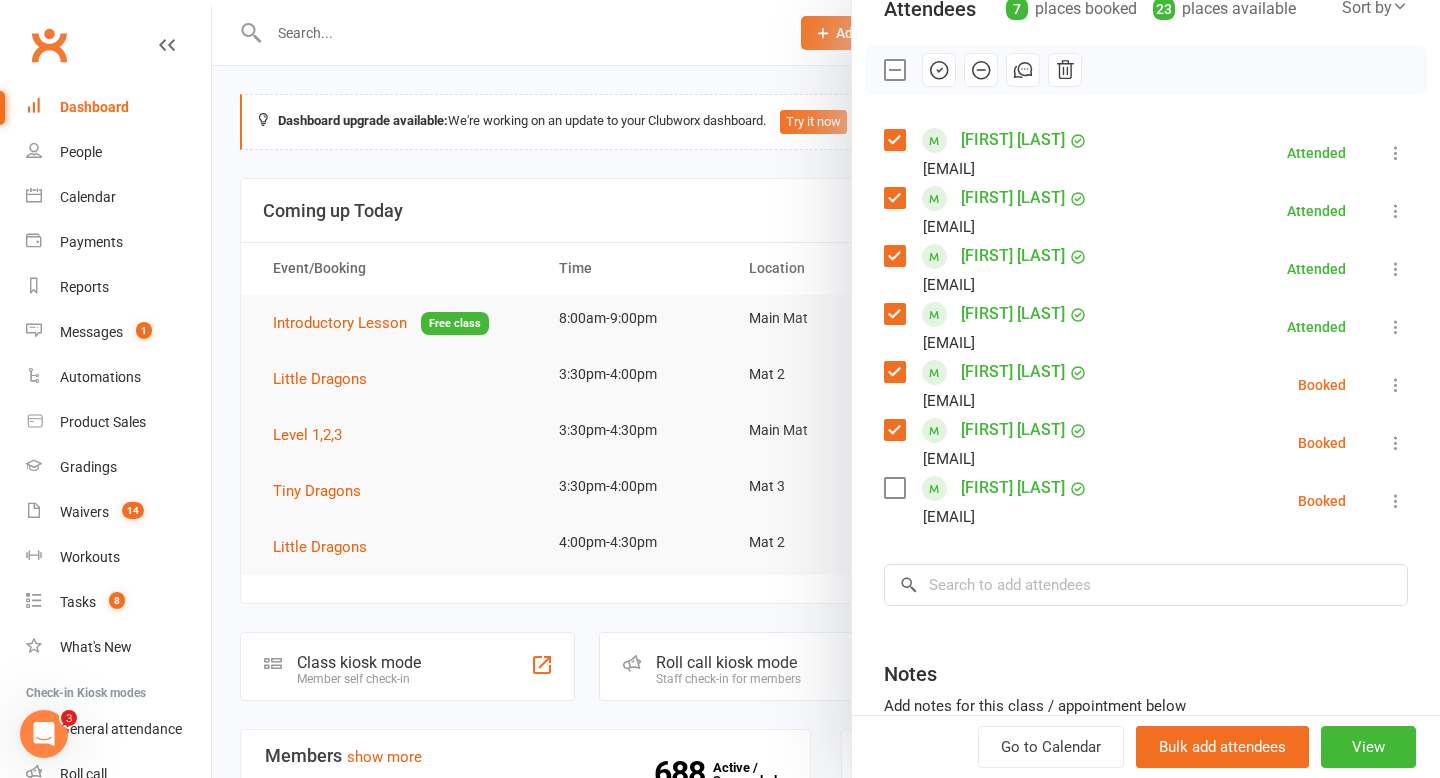 click 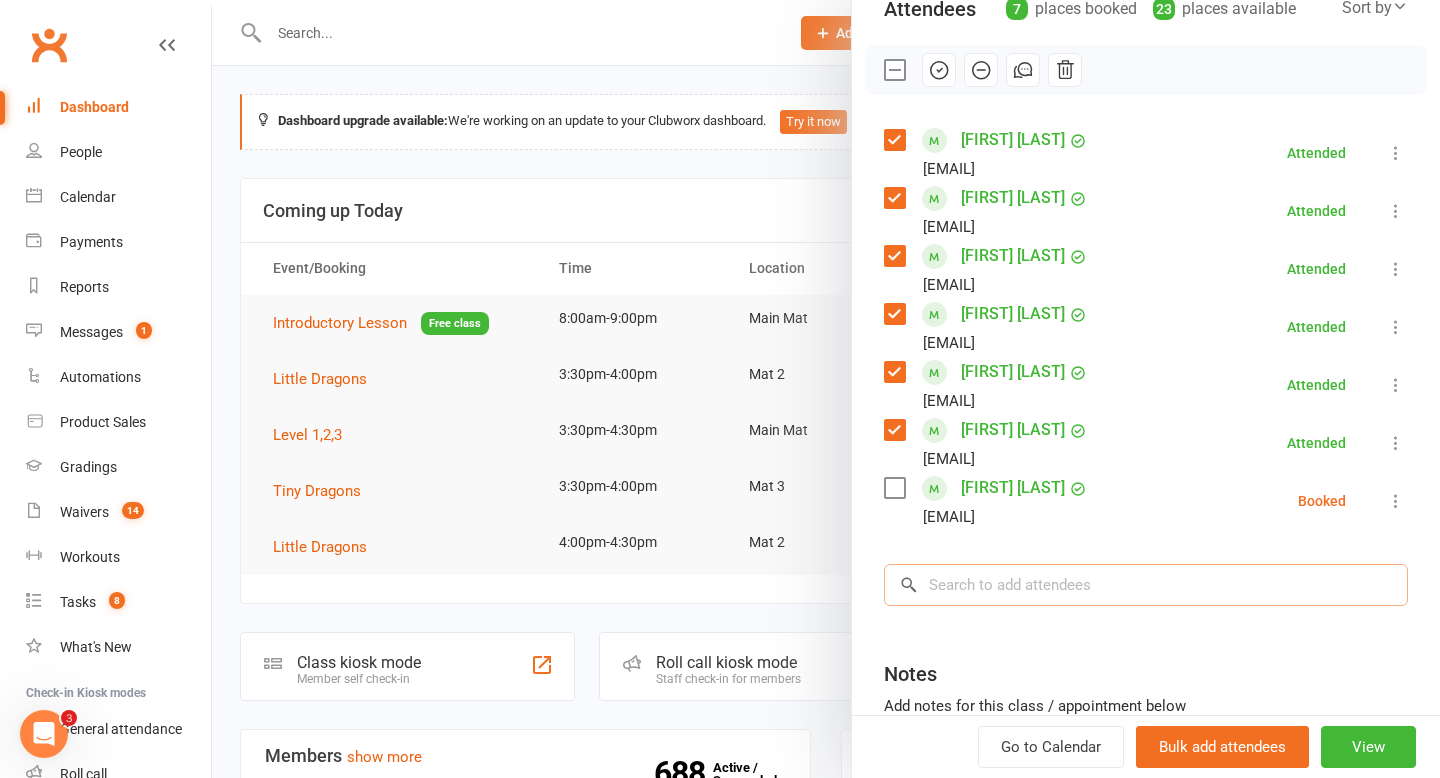 click at bounding box center [1146, 585] 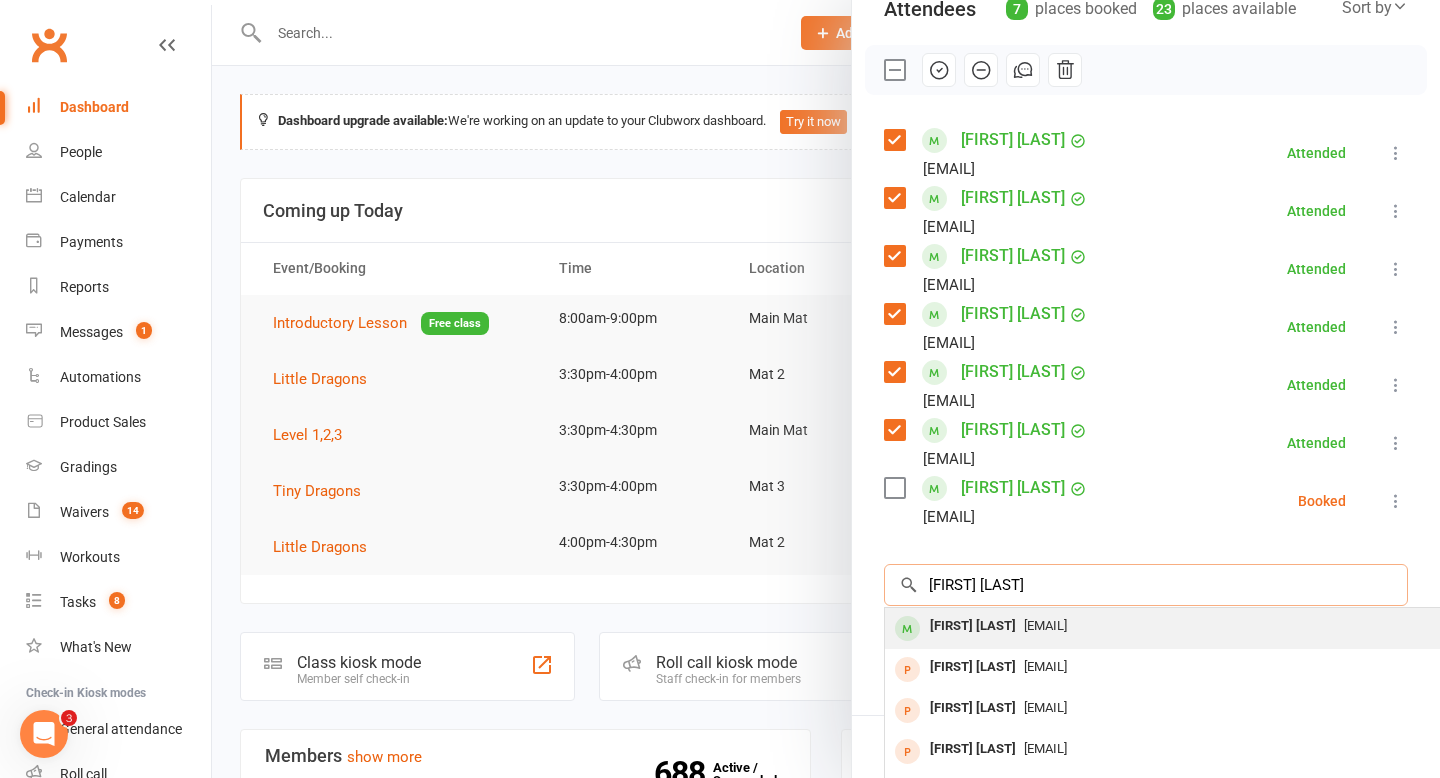 type on "[FIRST] [LAST]" 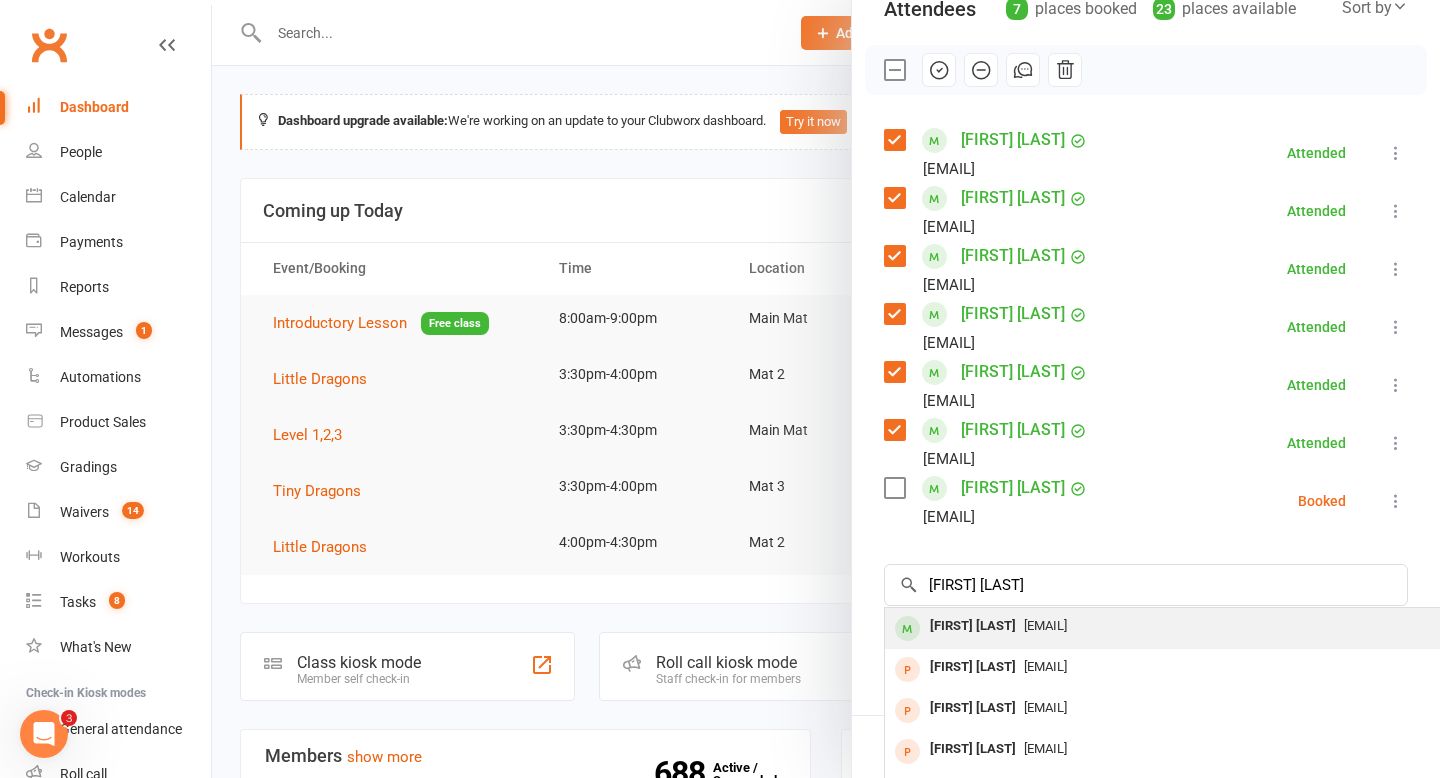 click on "[FIRST] [LAST]" at bounding box center (973, 626) 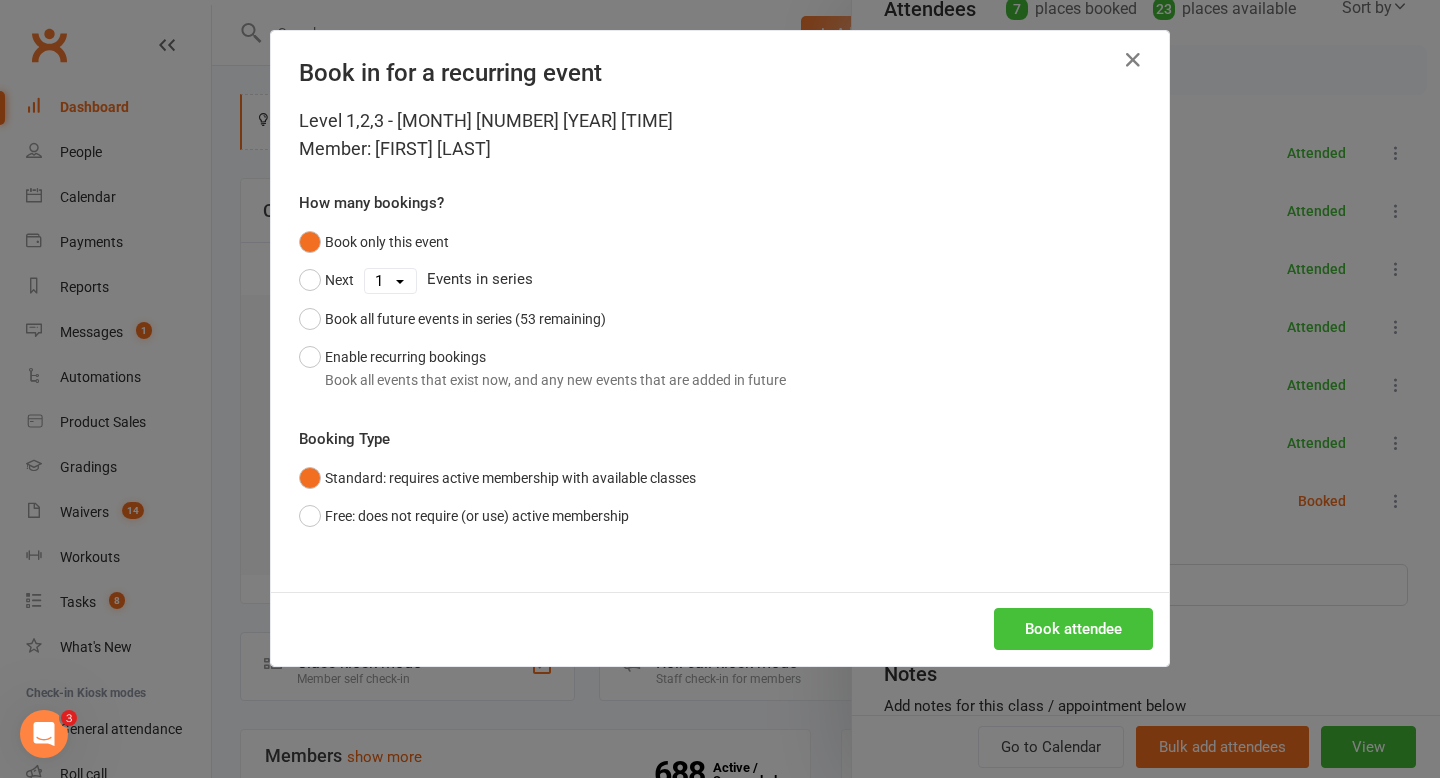 click on "Book attendee" at bounding box center (1073, 629) 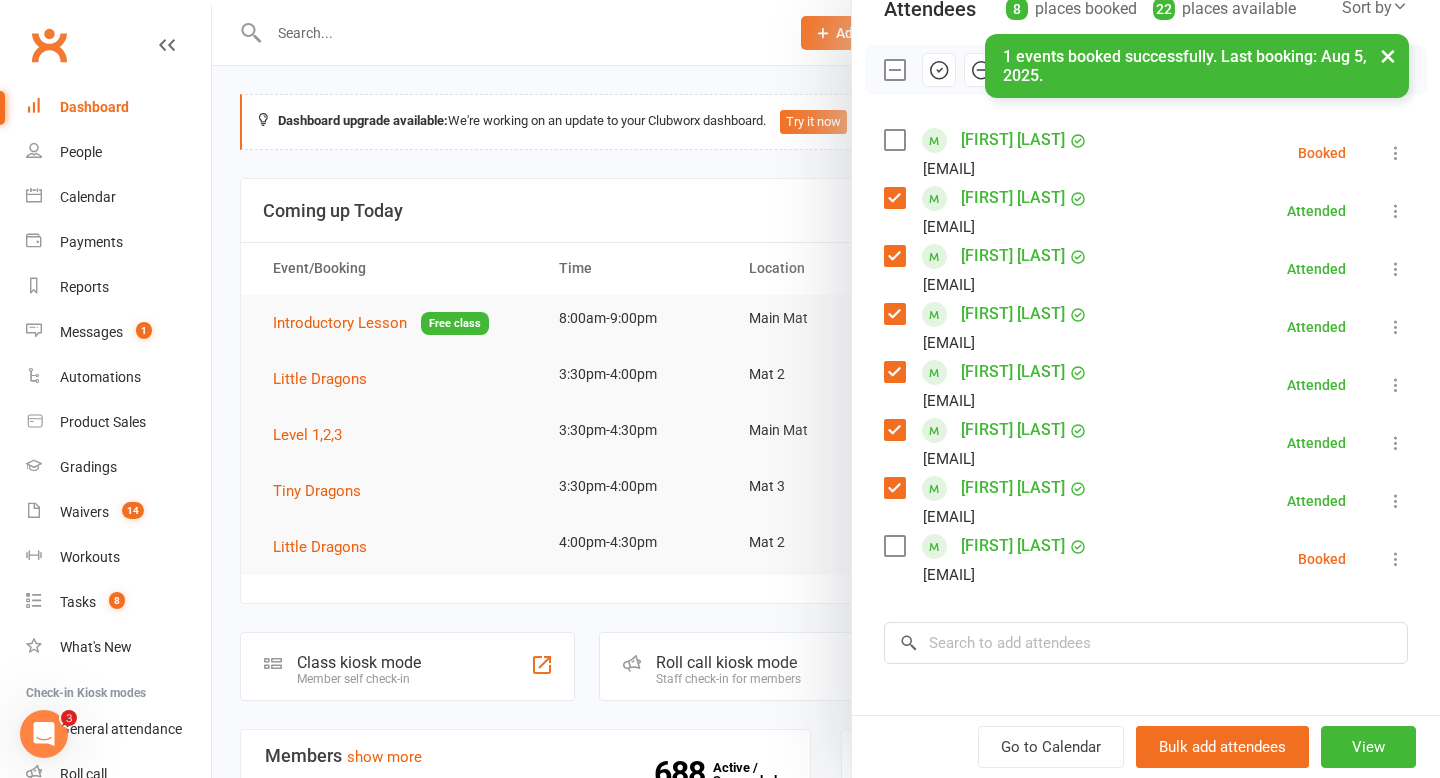 click at bounding box center [894, 140] 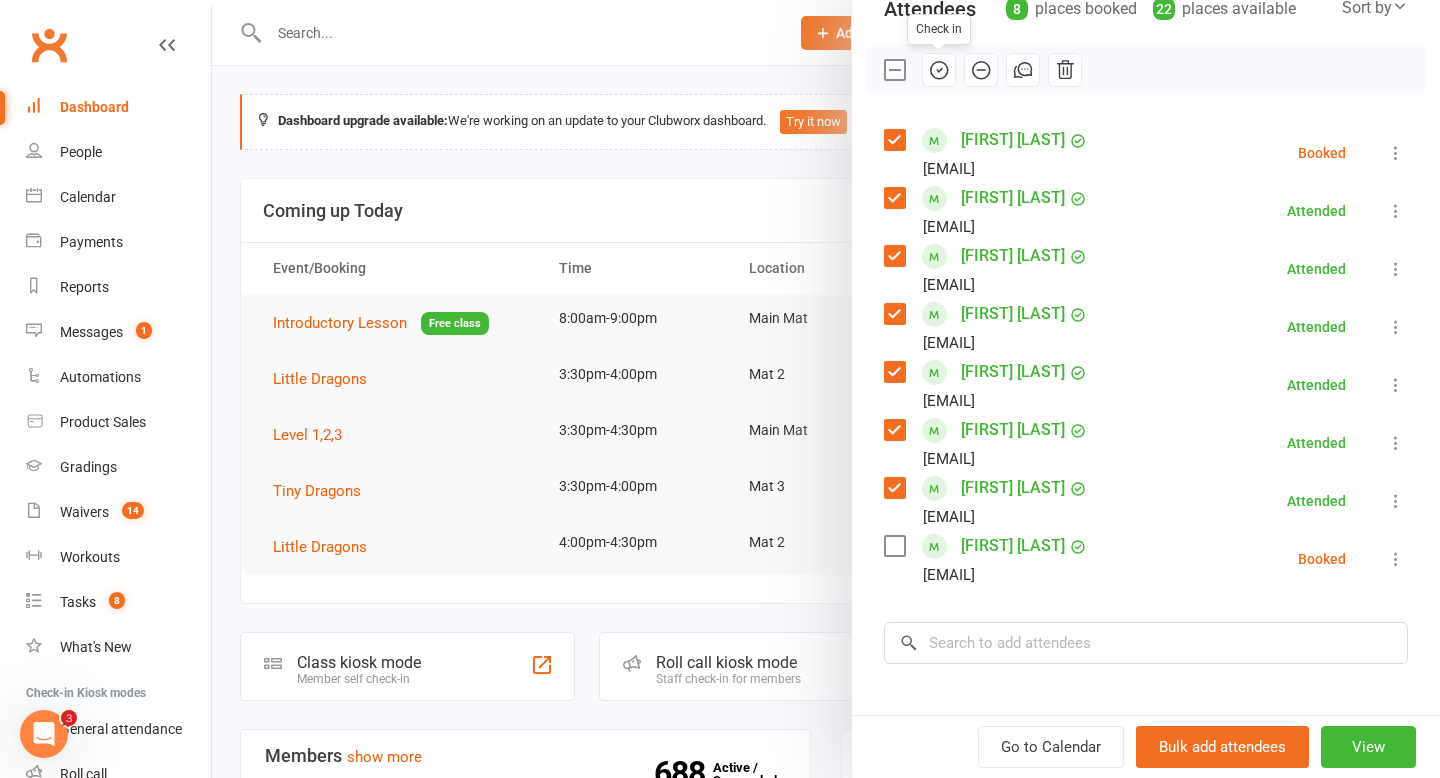 click 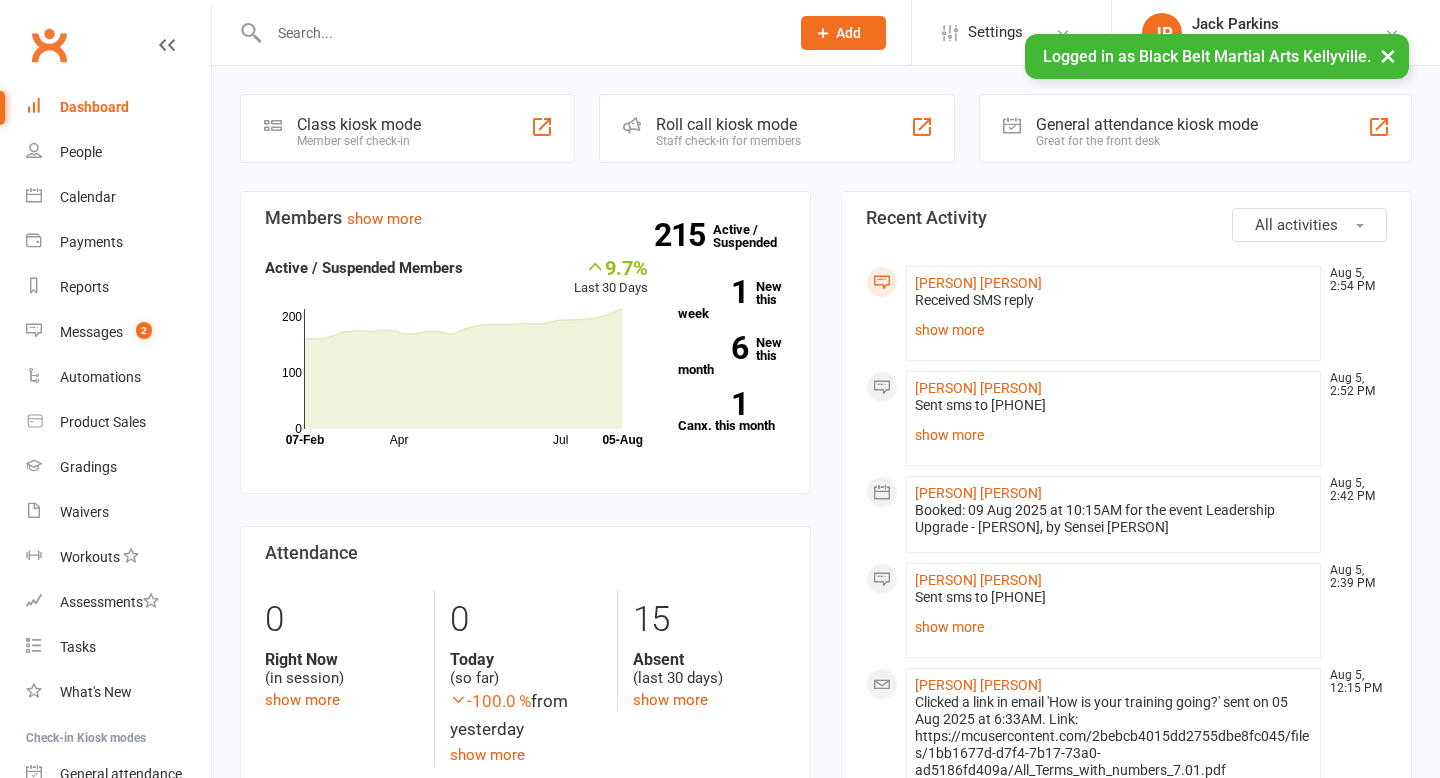 scroll, scrollTop: 0, scrollLeft: 0, axis: both 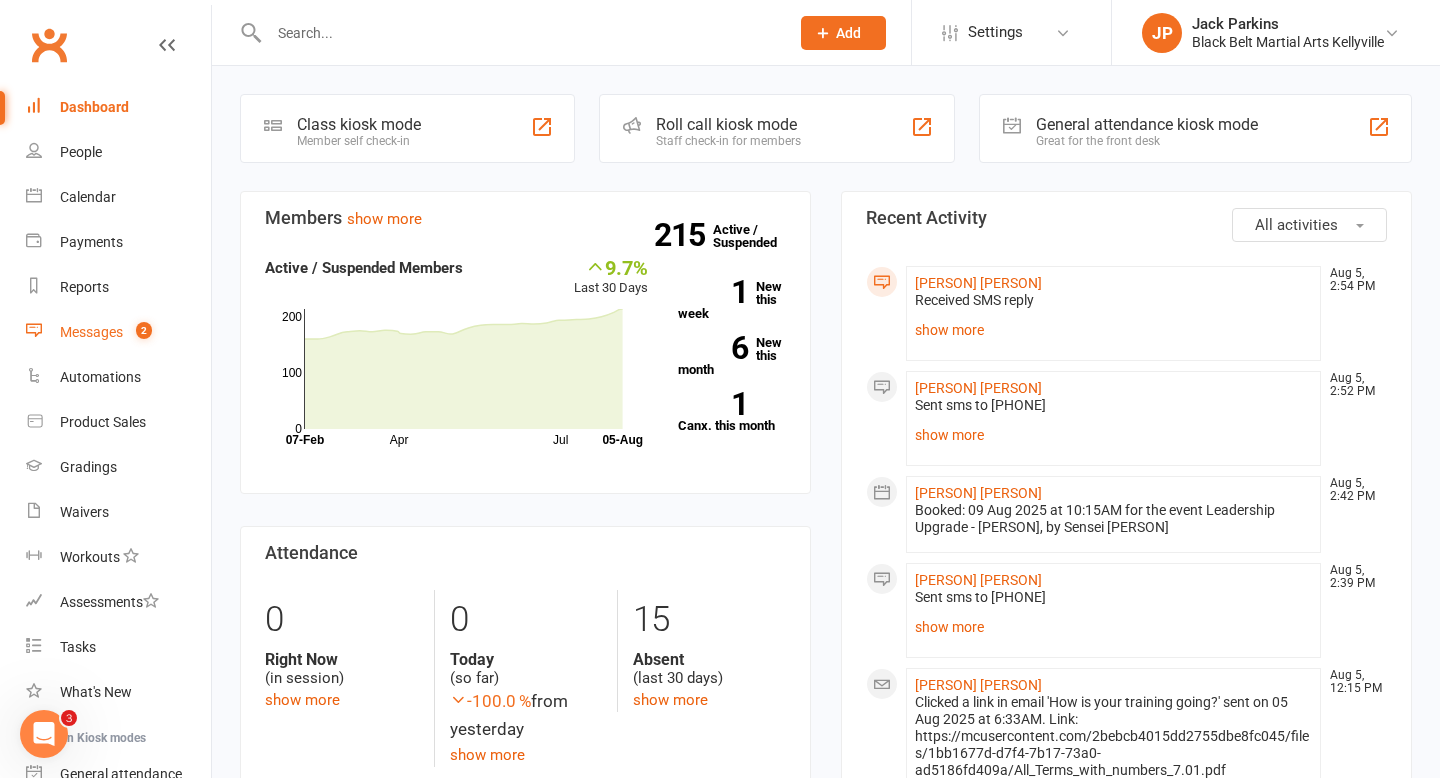click on "Messages" at bounding box center [91, 332] 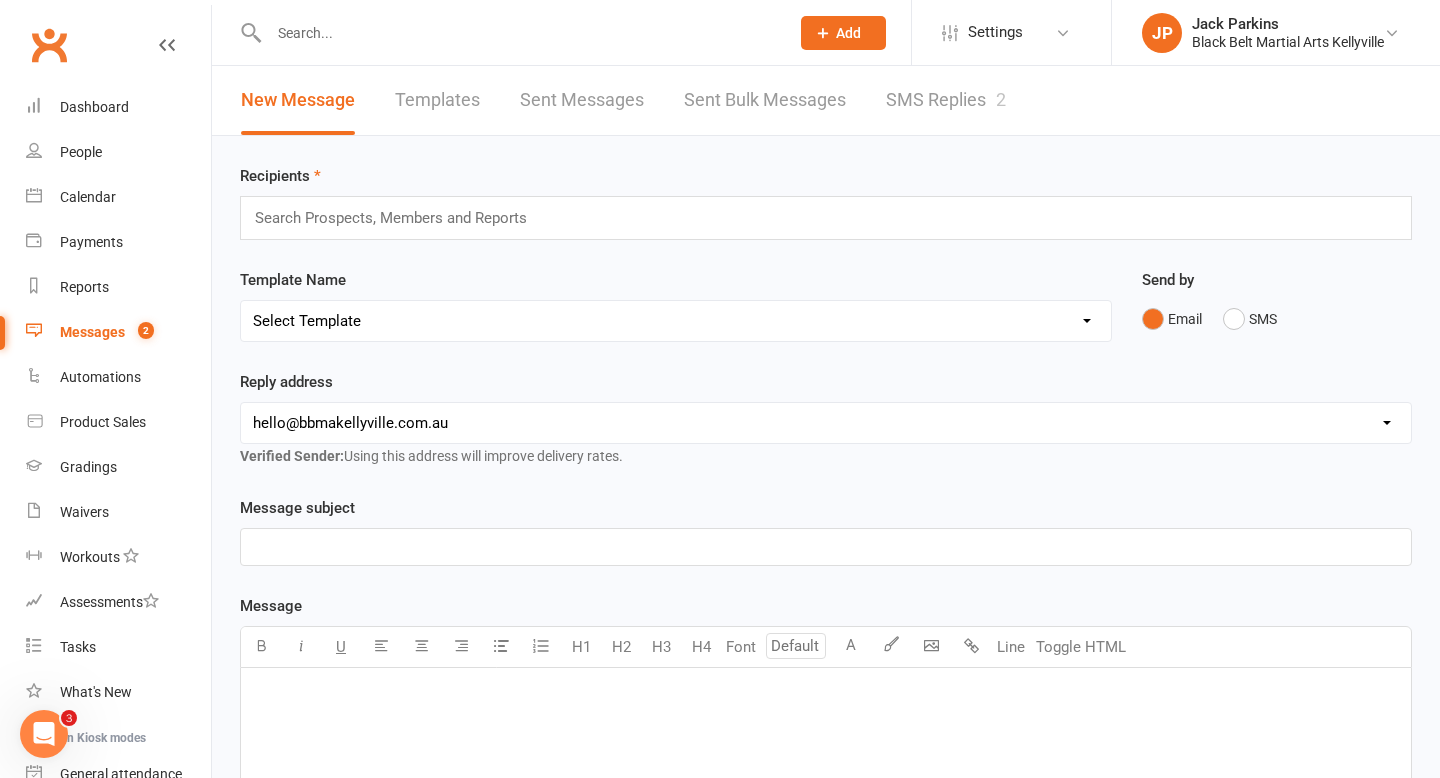 click on "SMS Replies  2" at bounding box center [946, 100] 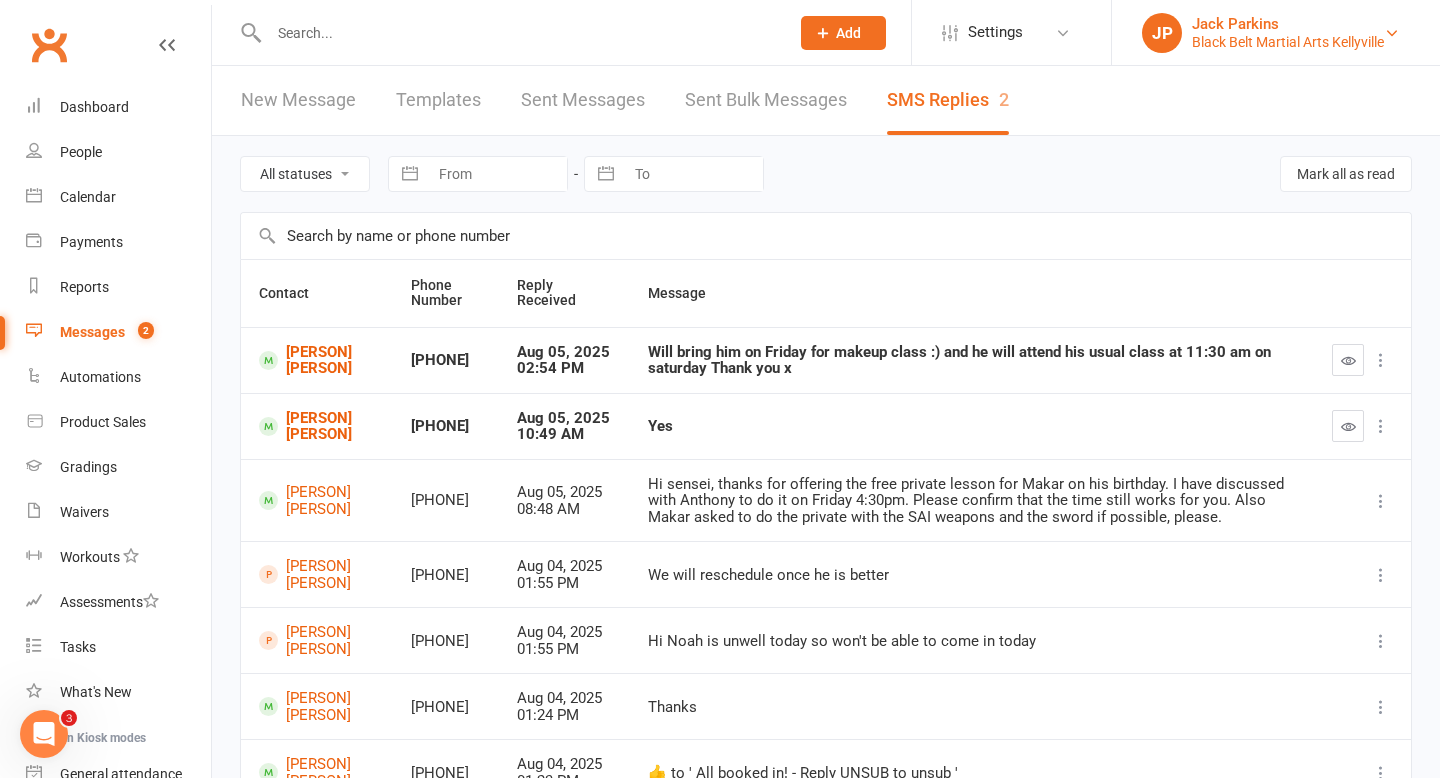 click on "Black Belt Martial Arts Kellyville" at bounding box center [1288, 42] 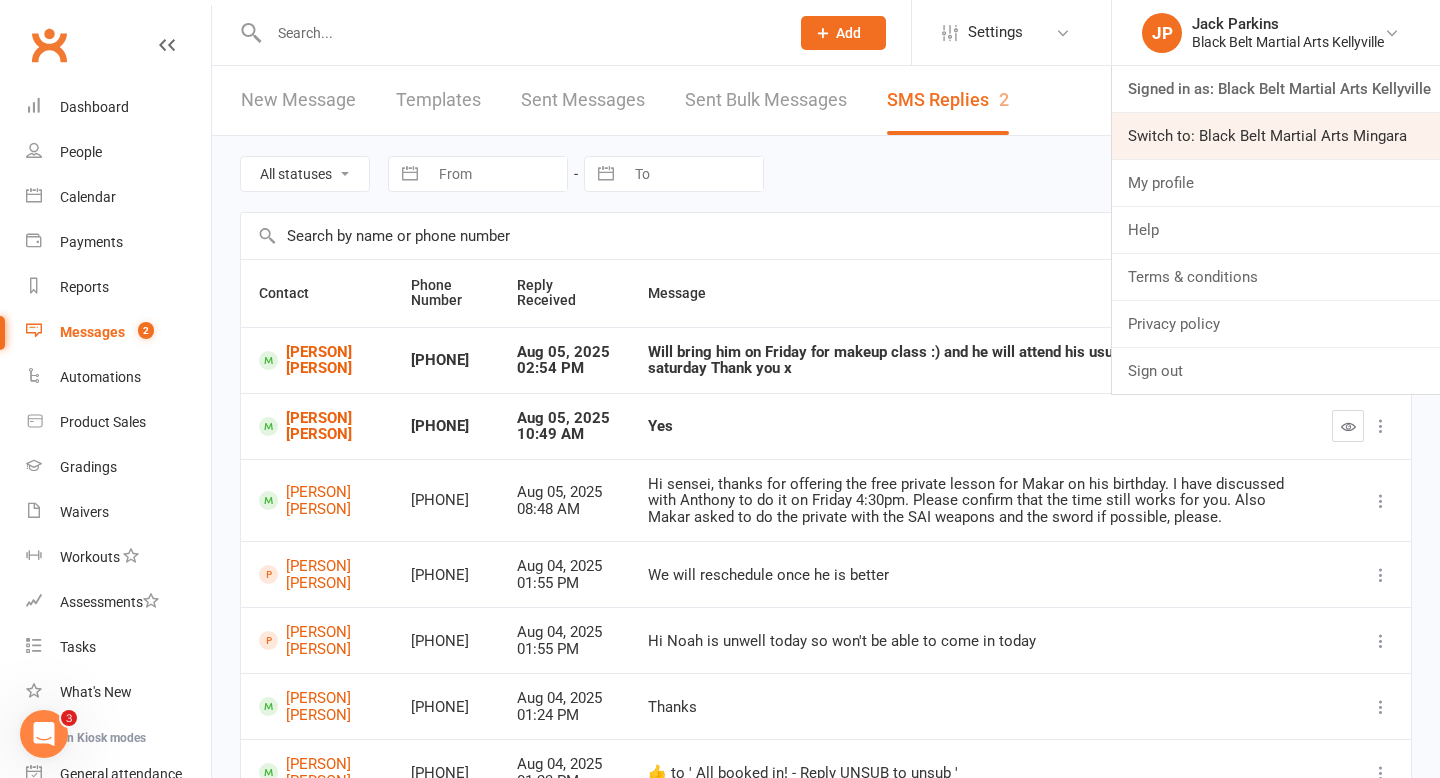 click on "Switch to: Black Belt Martial Arts Mingara" at bounding box center [1276, 136] 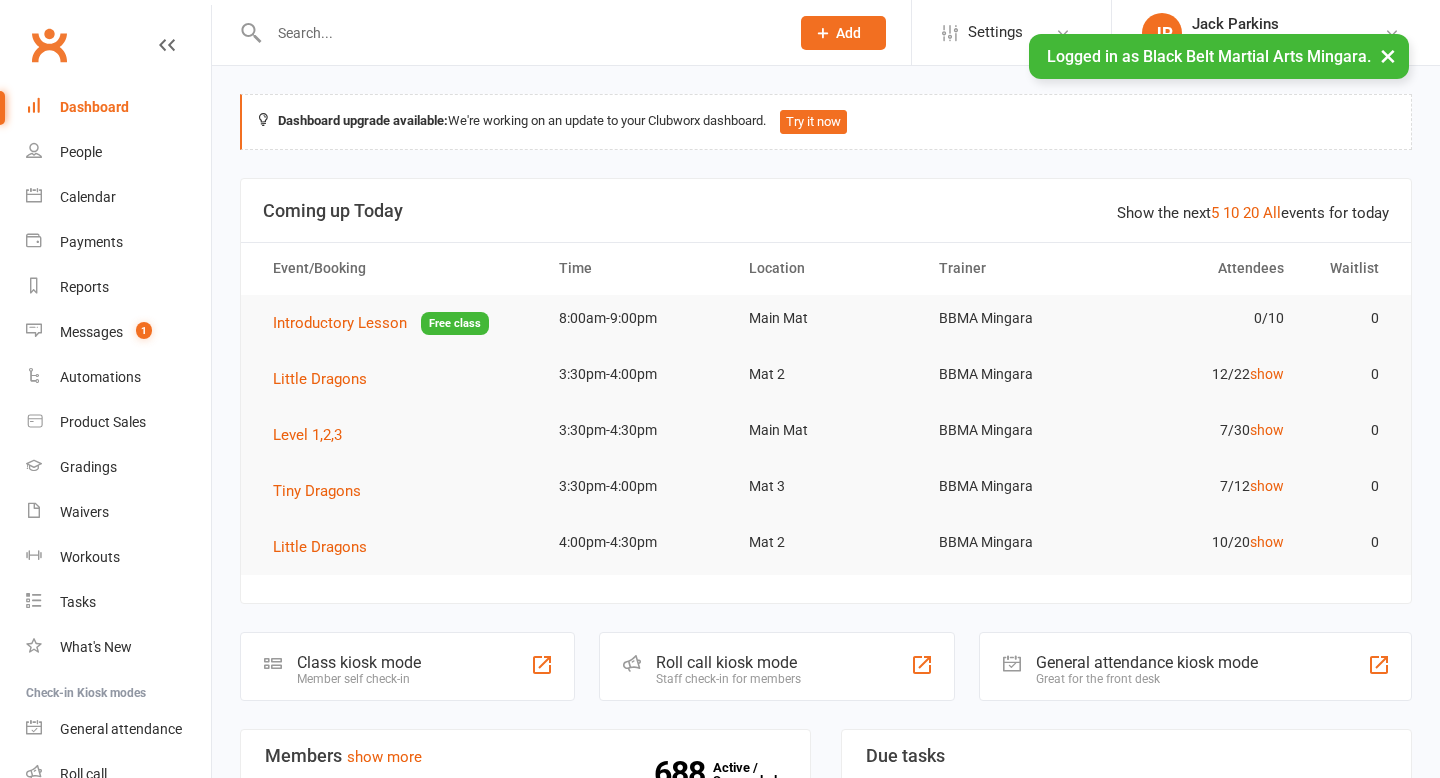 scroll, scrollTop: 0, scrollLeft: 0, axis: both 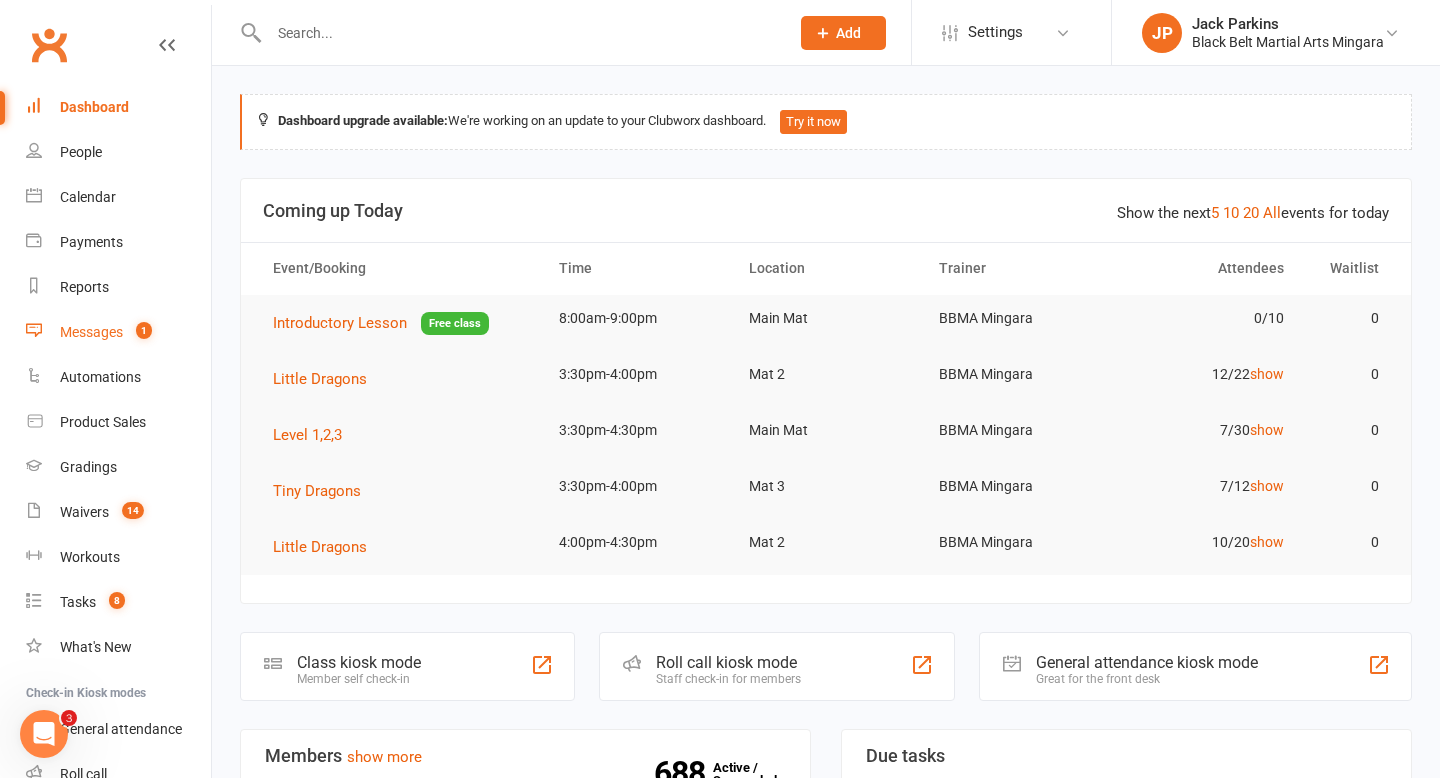 click on "Messages" at bounding box center [91, 332] 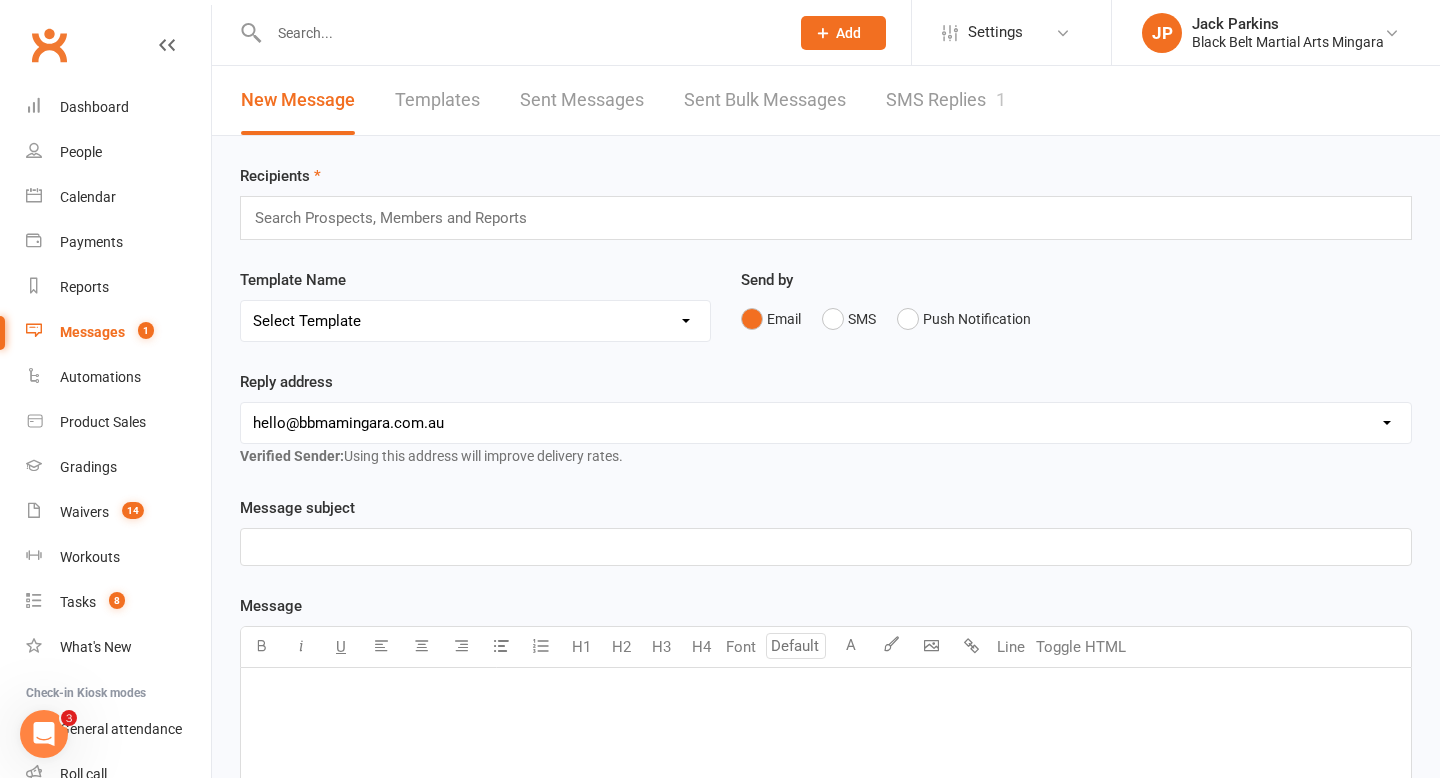 click on "SMS Replies  1" at bounding box center (946, 100) 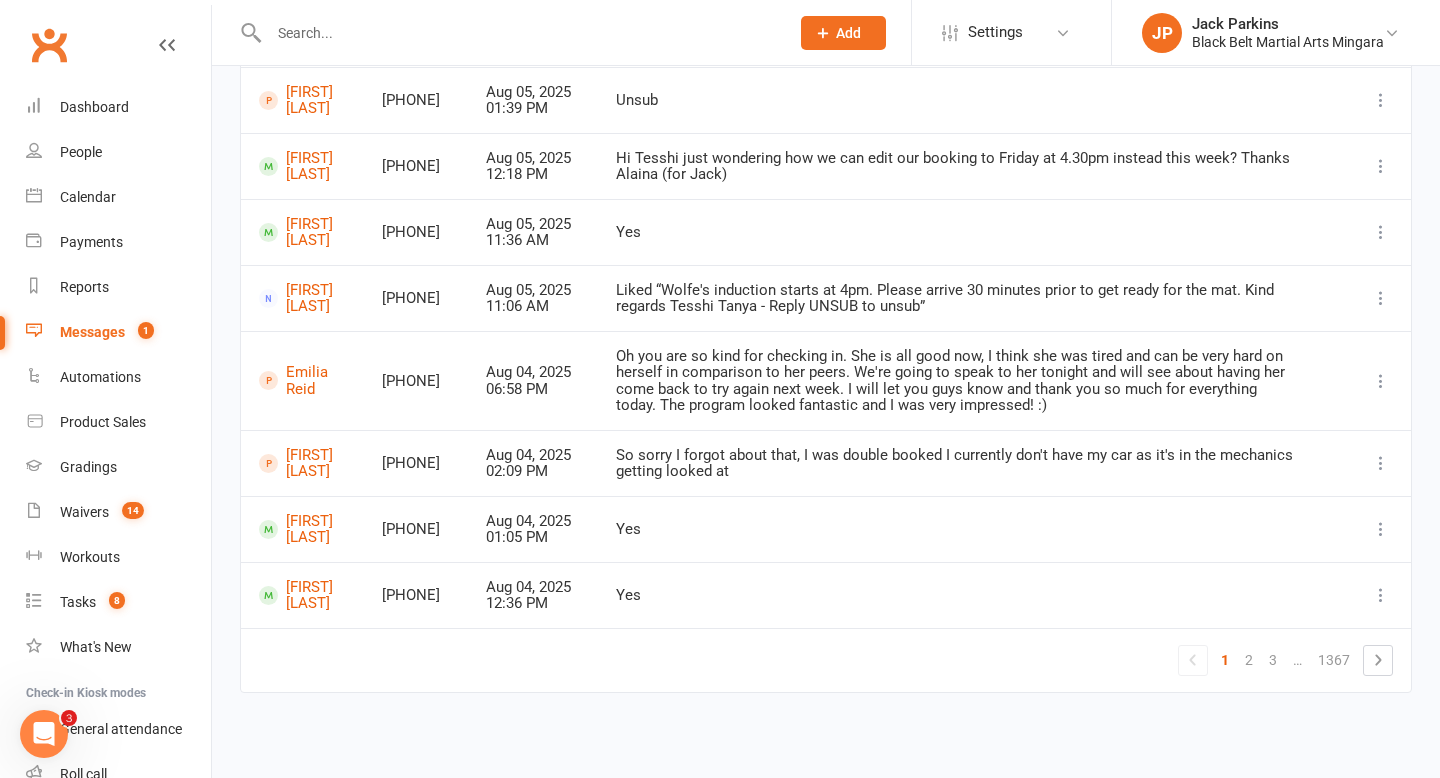 scroll, scrollTop: 408, scrollLeft: 0, axis: vertical 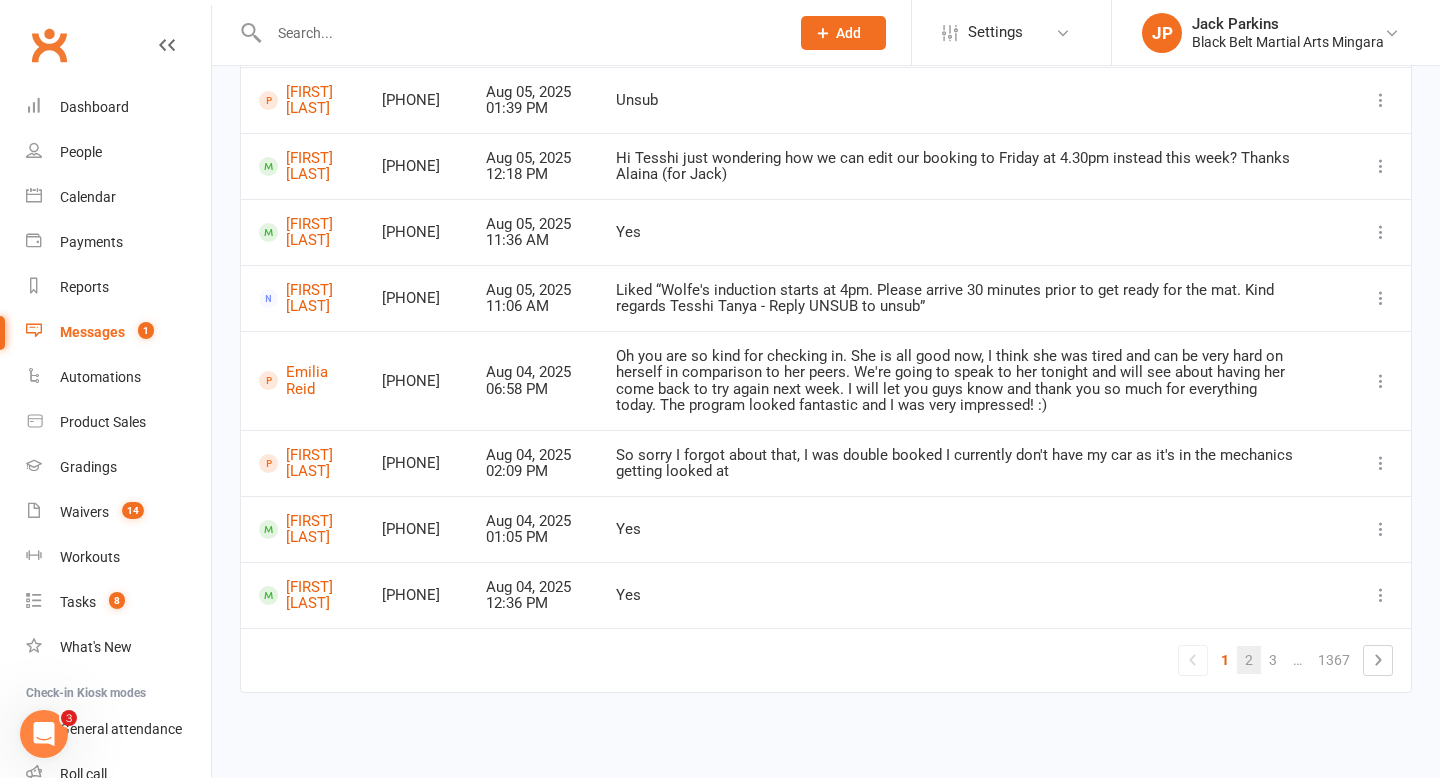 click on "2" at bounding box center (1249, 660) 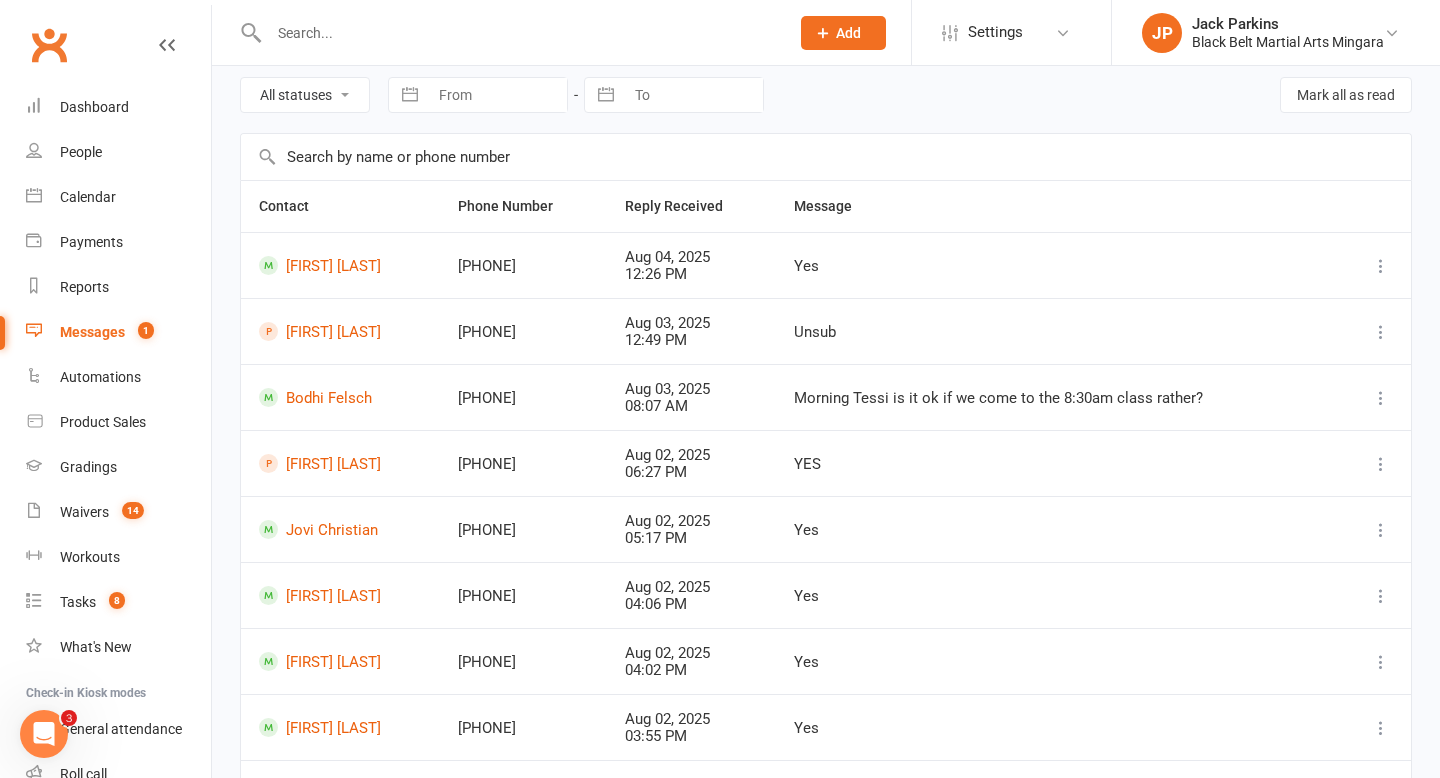 scroll, scrollTop: 0, scrollLeft: 0, axis: both 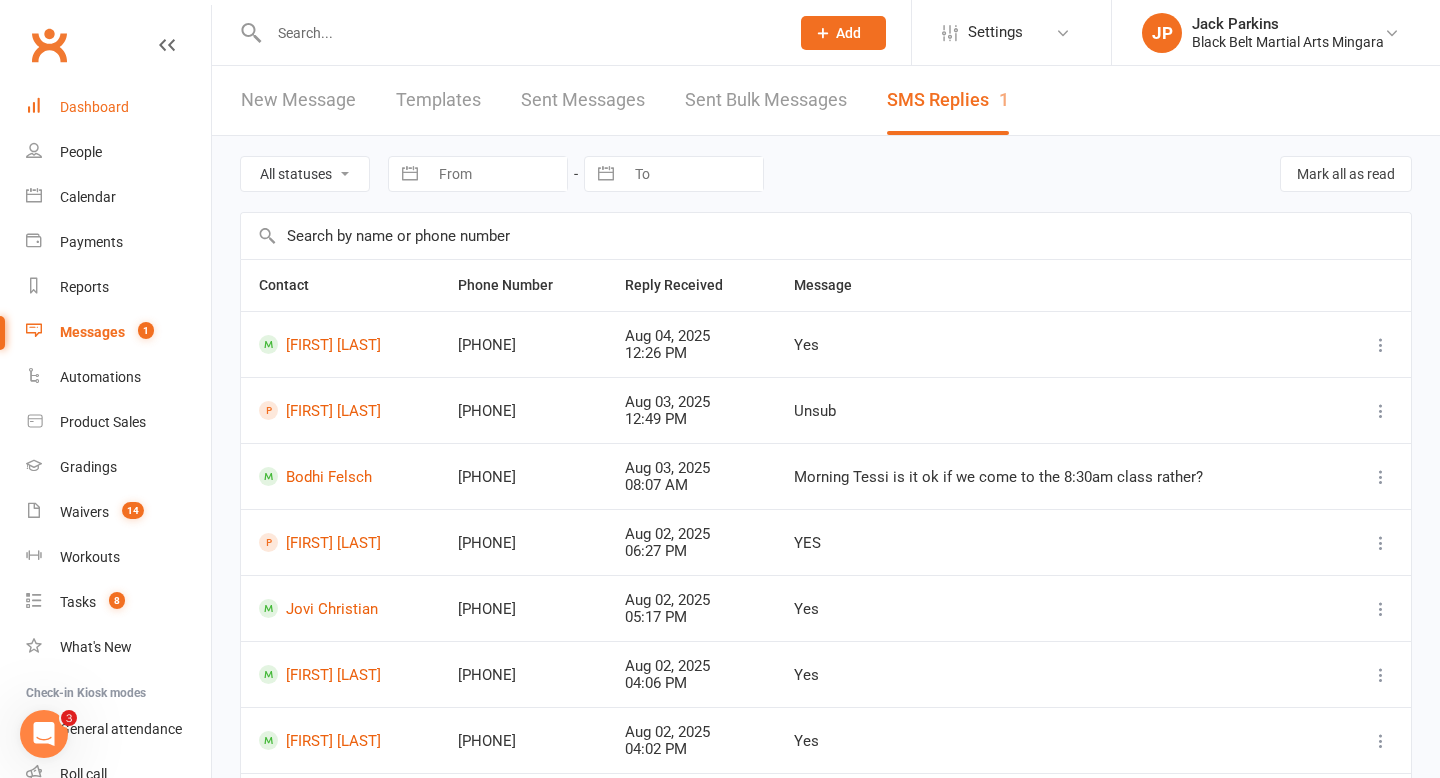 click on "Dashboard" at bounding box center (94, 107) 